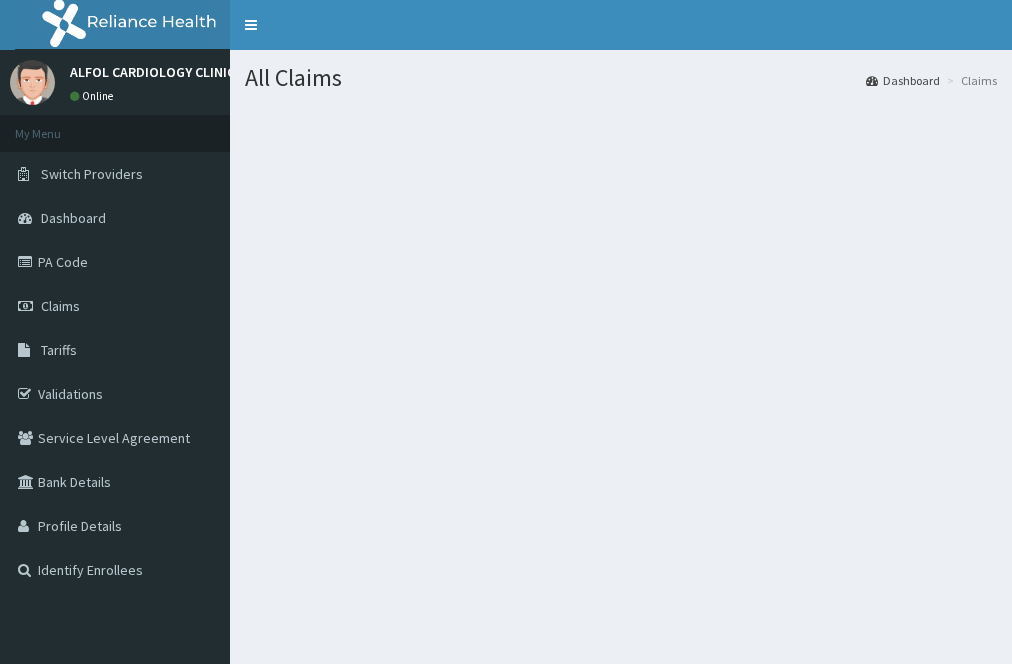 scroll, scrollTop: 0, scrollLeft: 0, axis: both 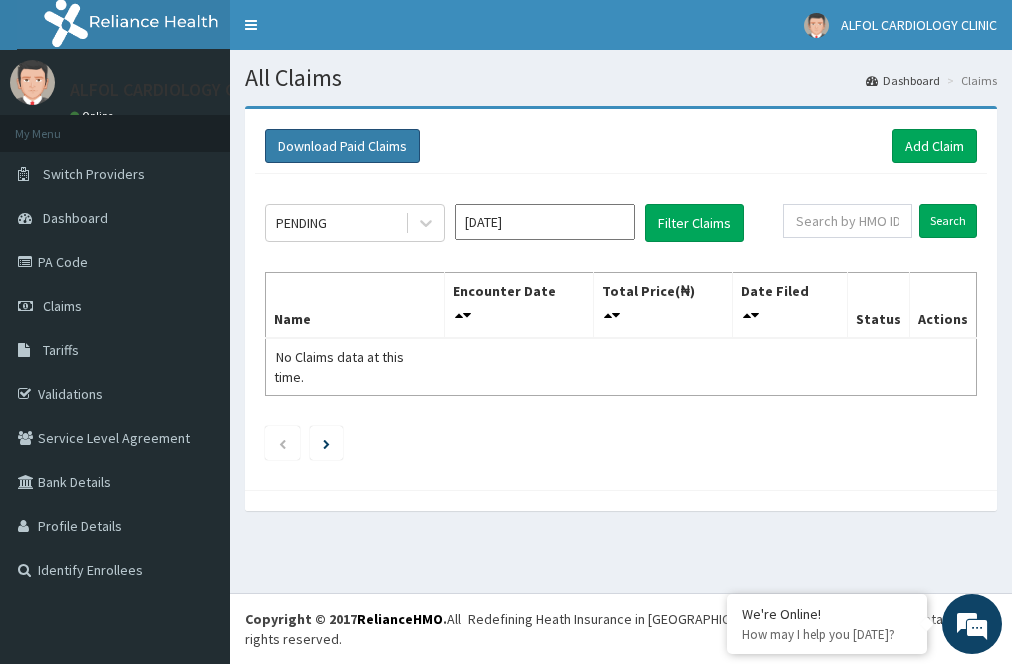 click on "Download Paid Claims" at bounding box center (342, 146) 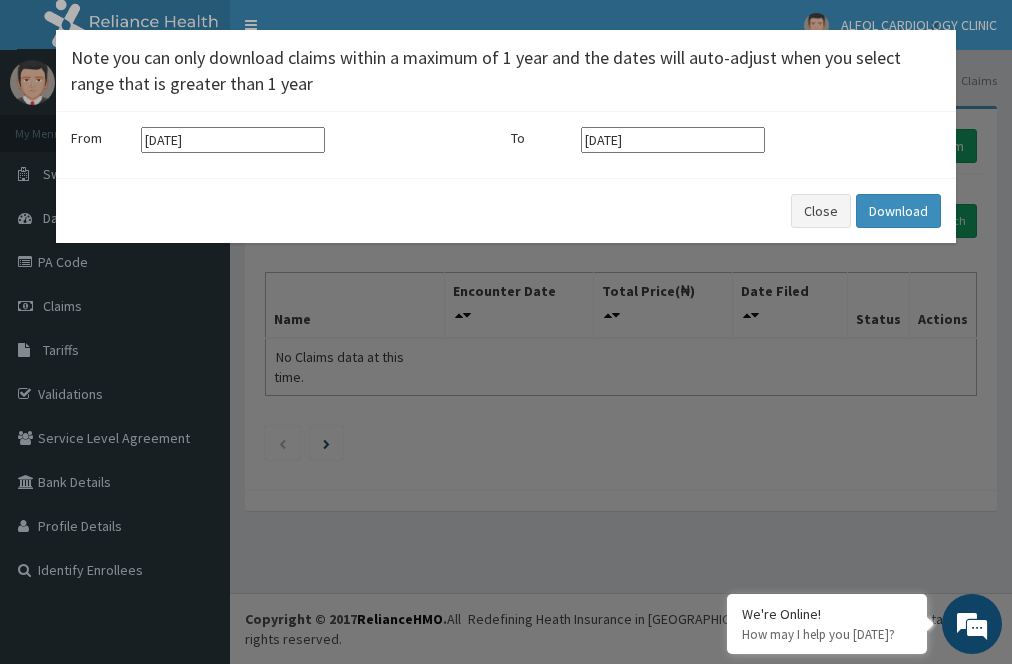 scroll, scrollTop: 0, scrollLeft: 0, axis: both 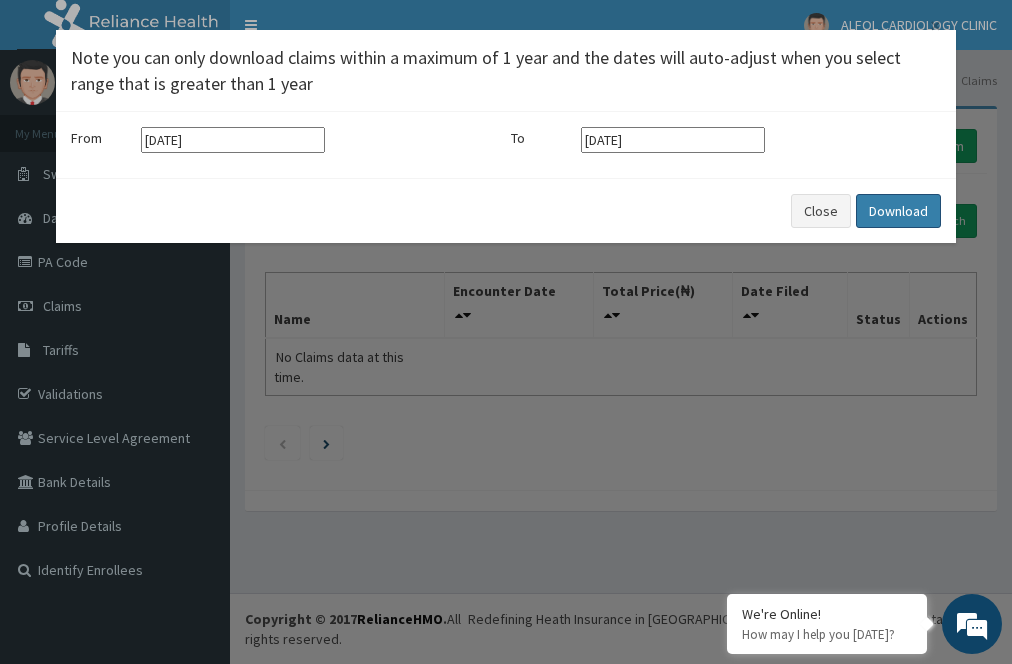 click on "Download" at bounding box center [898, 211] 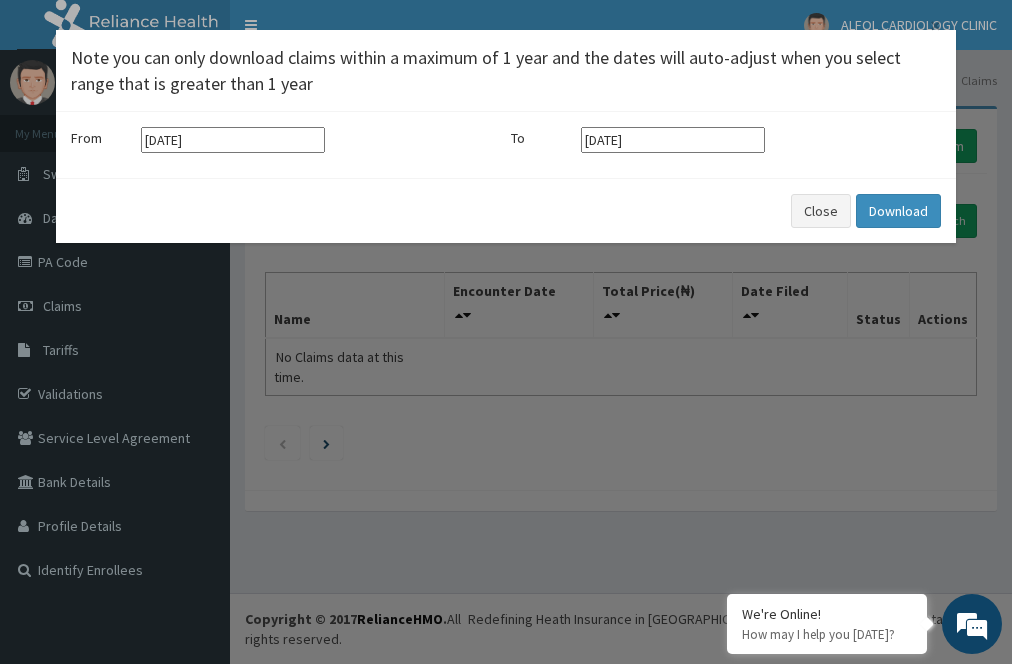 click on "× Note you can only download claims within a maximum of 1 year and the dates will auto-adjust when you select range that is greater than 1 year From 11-04-2025 To 11-07-2025 Close Download" at bounding box center (506, 332) 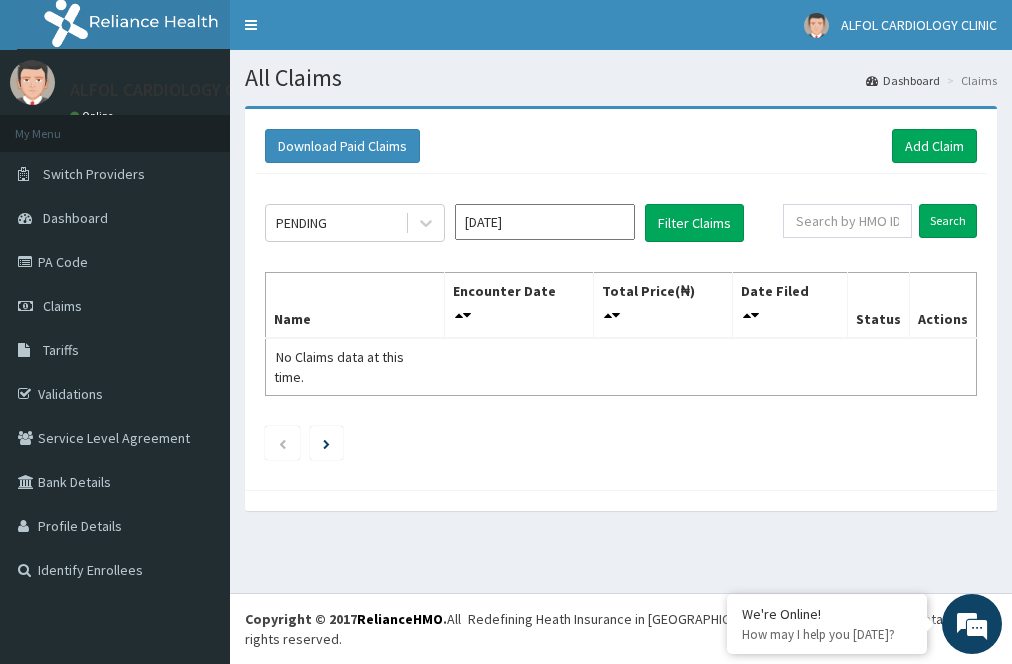 click at bounding box center (621, 500) 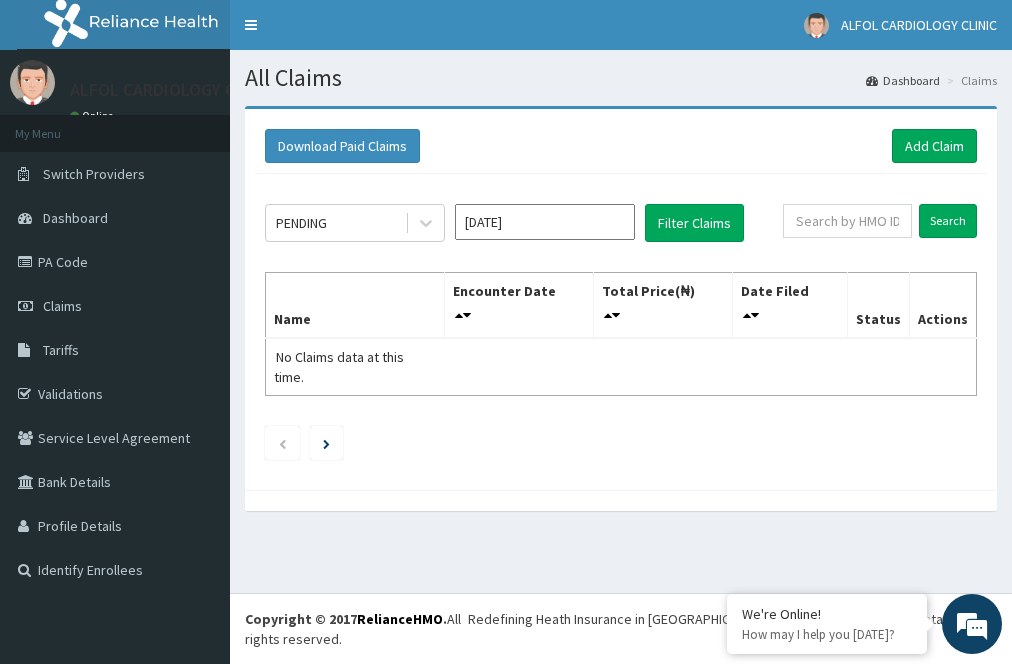 click on "Download Paid Claims Add Claim × Note you can only download claims within a maximum of 1 year and the dates will auto-adjust when you select range that is greater than 1 year From 11-04-2025 To 11-07-2025 Close Download PENDING Jul 2025 Filter Claims Search Name Encounter Date Total Price(₦) Date Filed Status Actions No Claims data at this time." at bounding box center (621, 318) 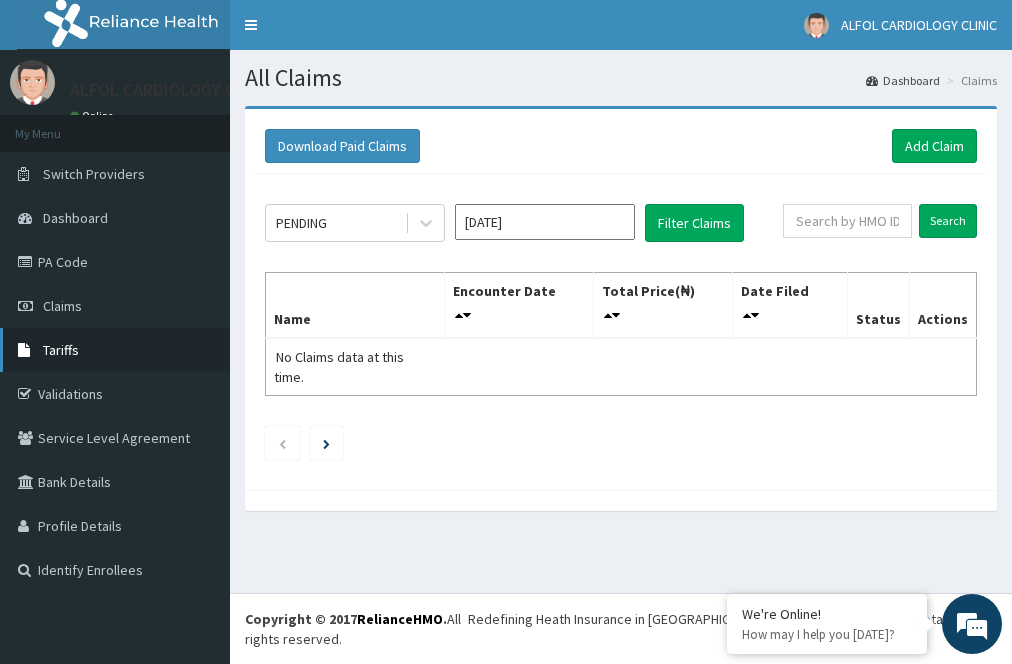 click on "Tariffs" at bounding box center [61, 350] 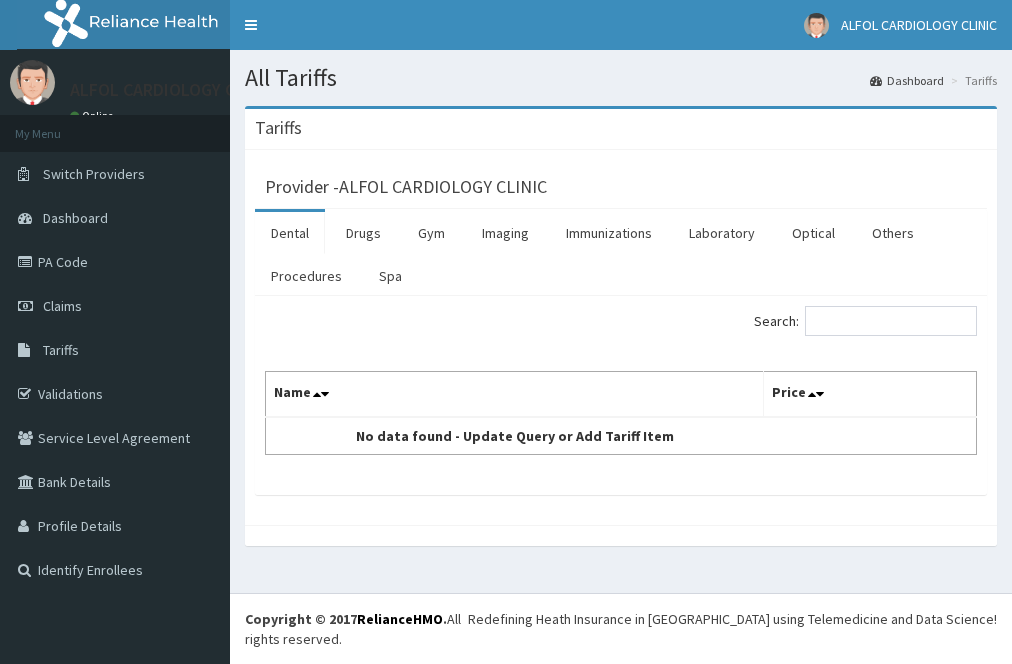 scroll, scrollTop: 0, scrollLeft: 0, axis: both 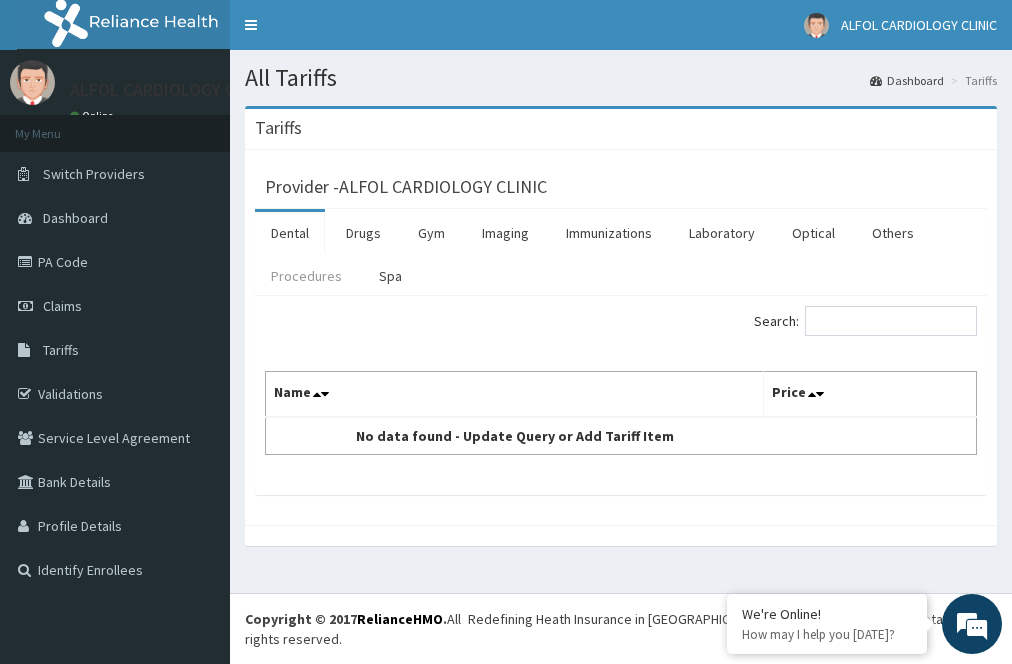click on "Procedures" at bounding box center (306, 276) 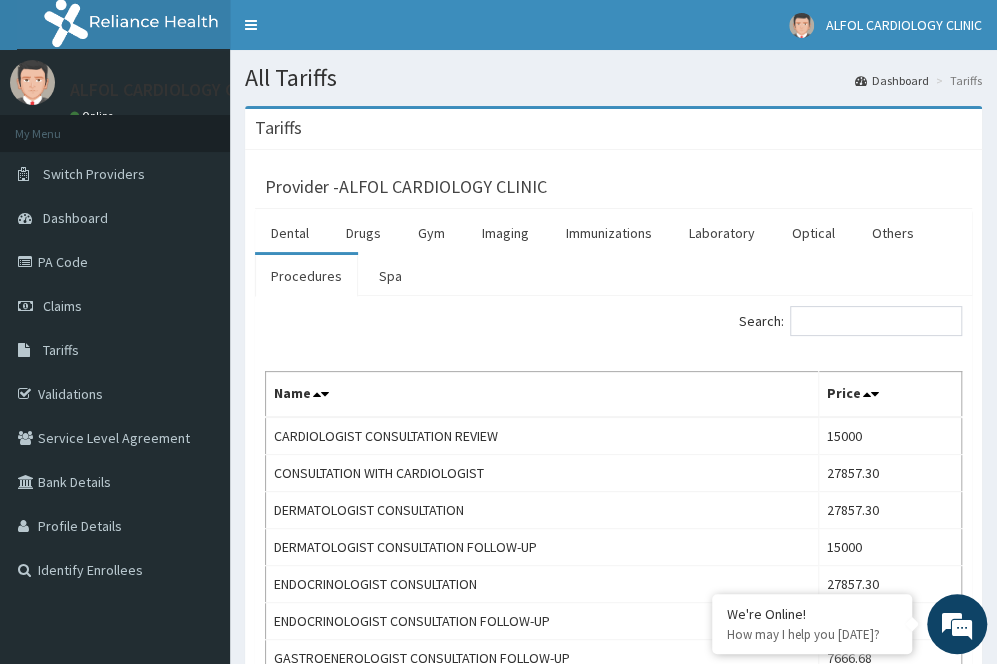 scroll, scrollTop: 0, scrollLeft: 0, axis: both 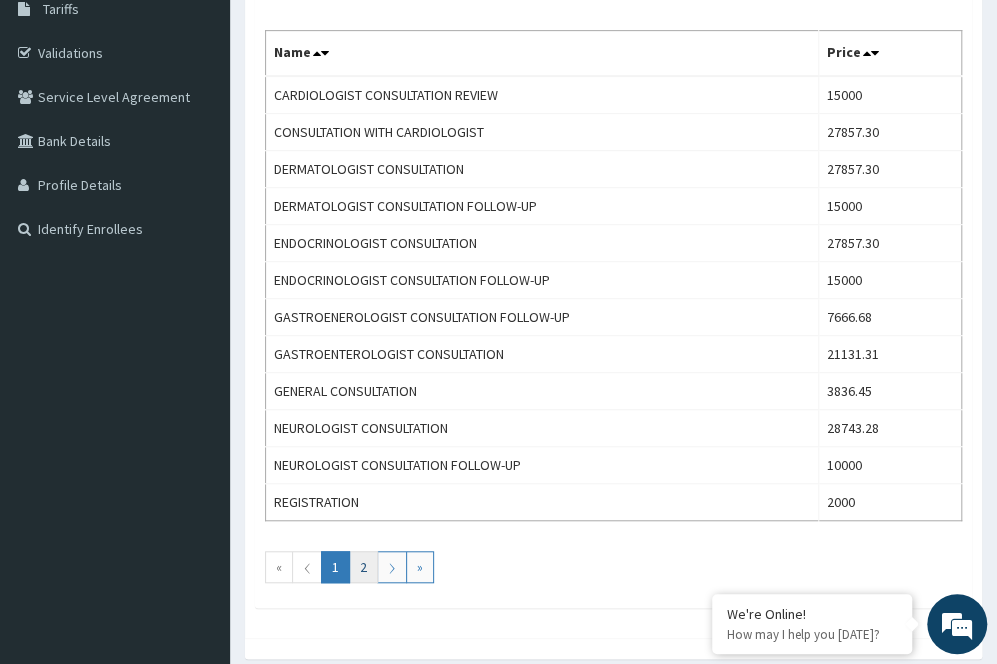 click on "2" at bounding box center (363, 567) 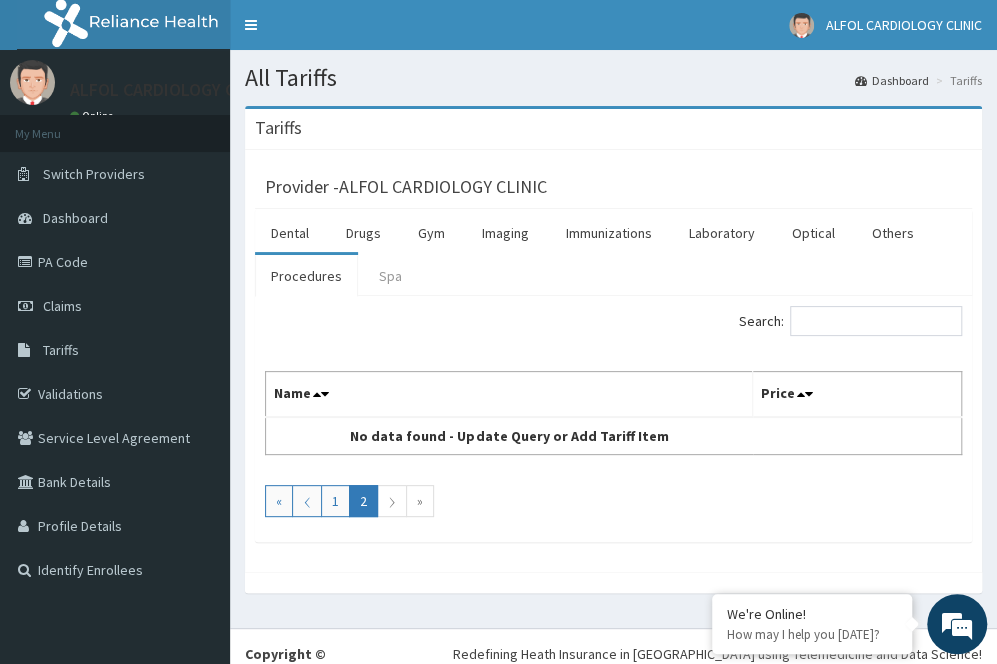 click on "Spa" at bounding box center (390, 276) 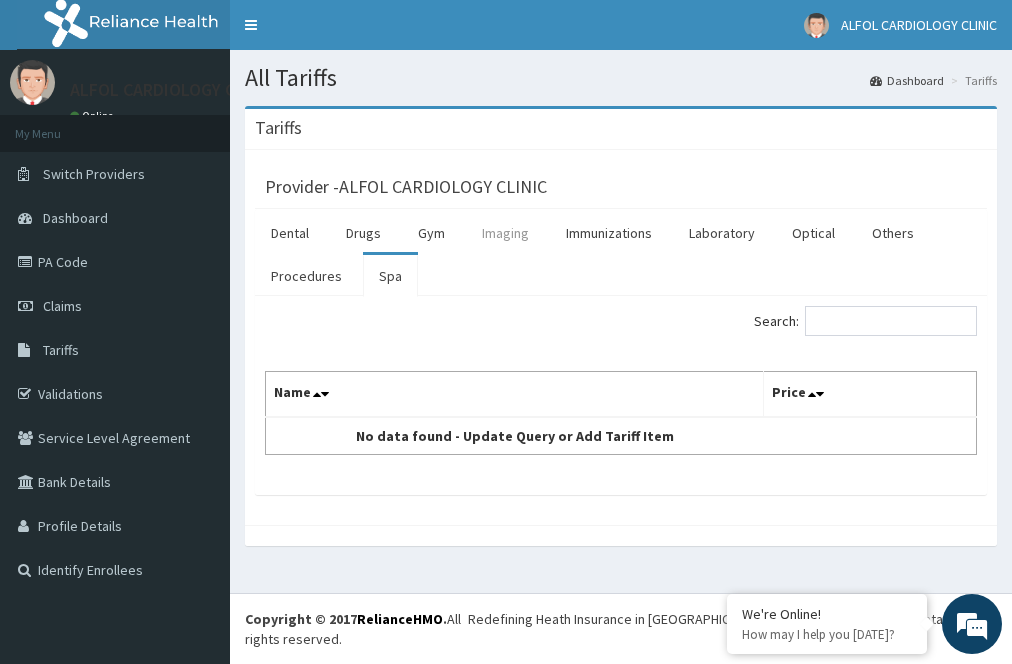 click on "Imaging" at bounding box center (505, 233) 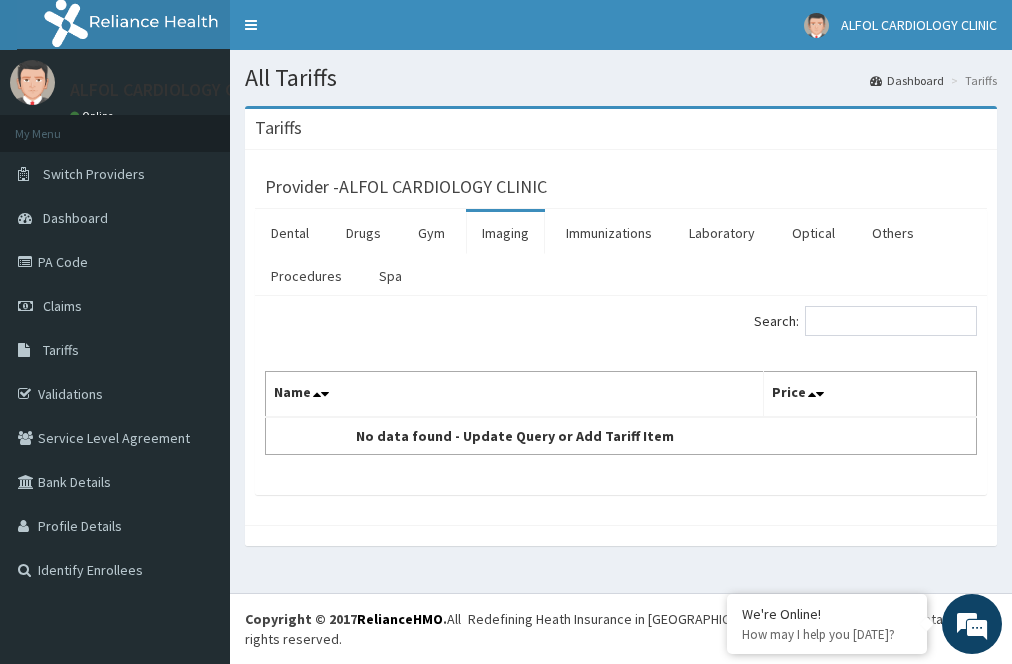 click on "Imaging" at bounding box center (505, 233) 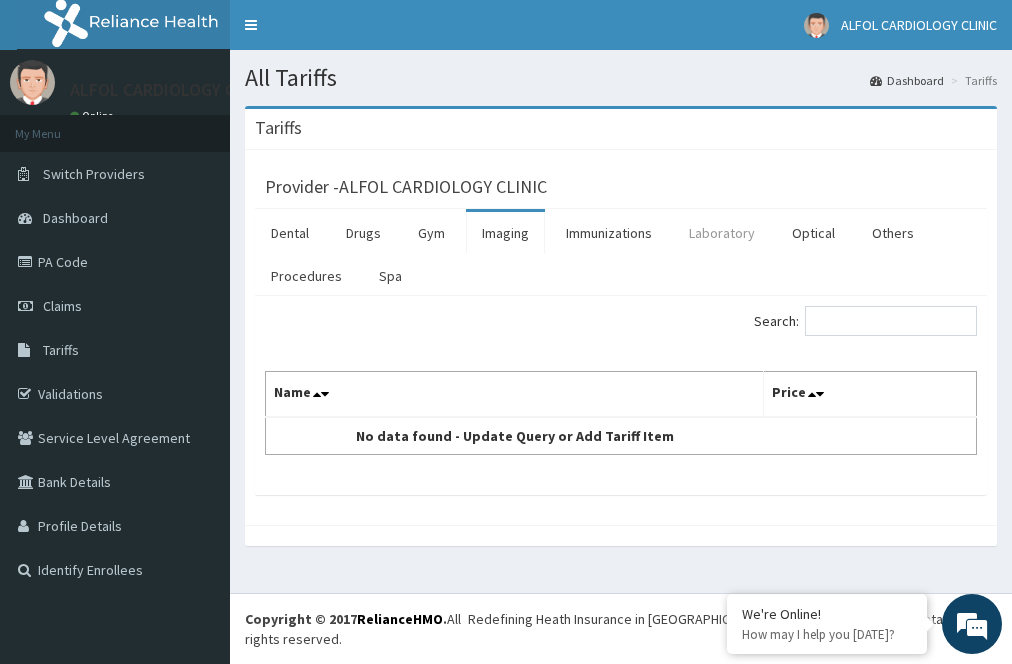 click on "Laboratory" at bounding box center [722, 233] 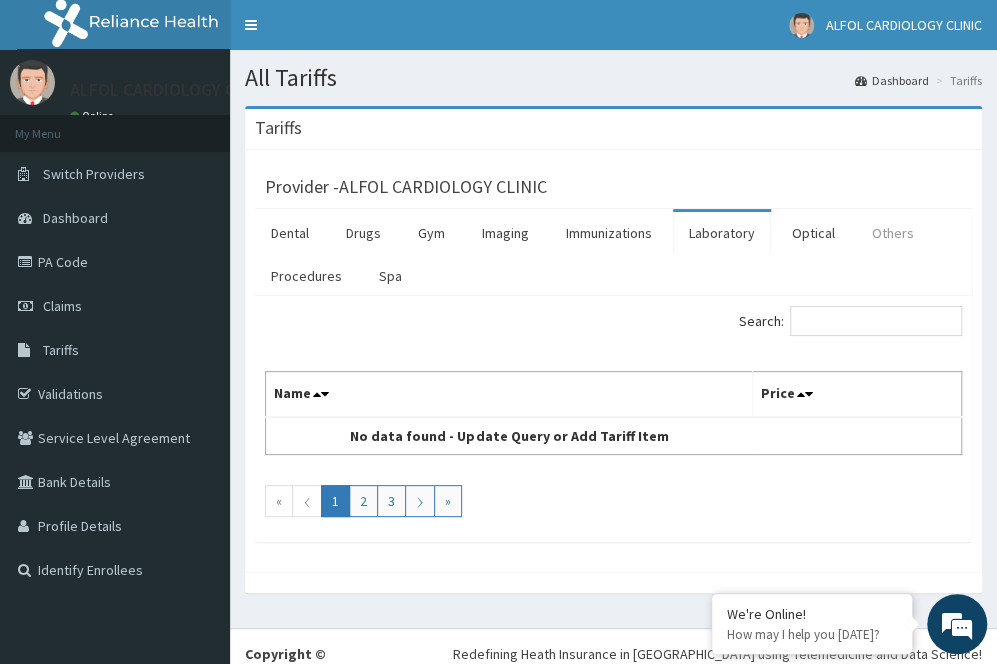 click on "Others" at bounding box center (893, 233) 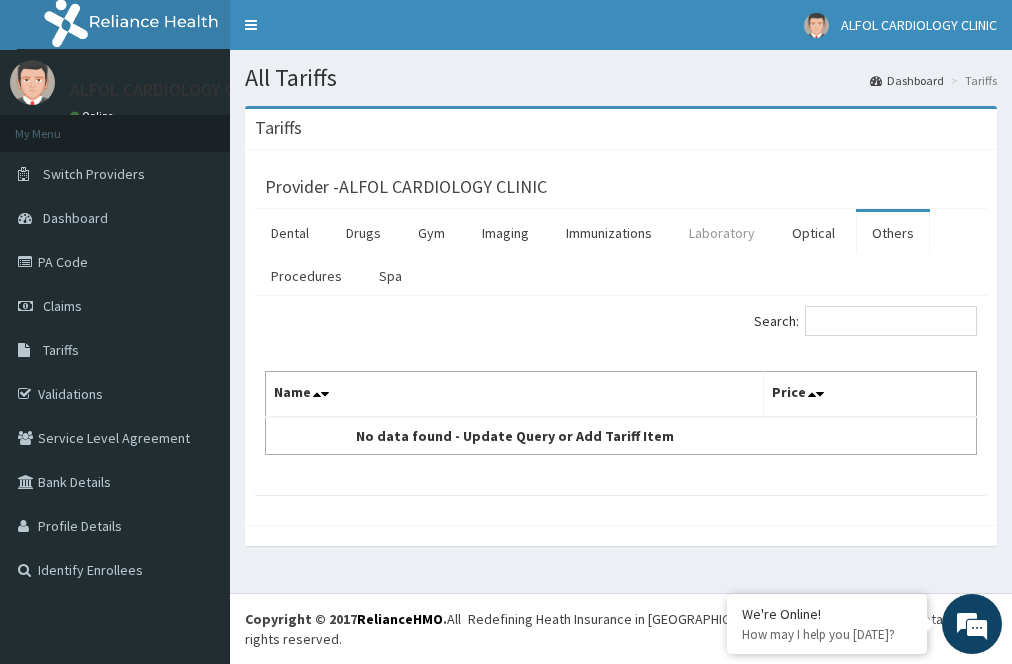 click on "Laboratory" at bounding box center [722, 233] 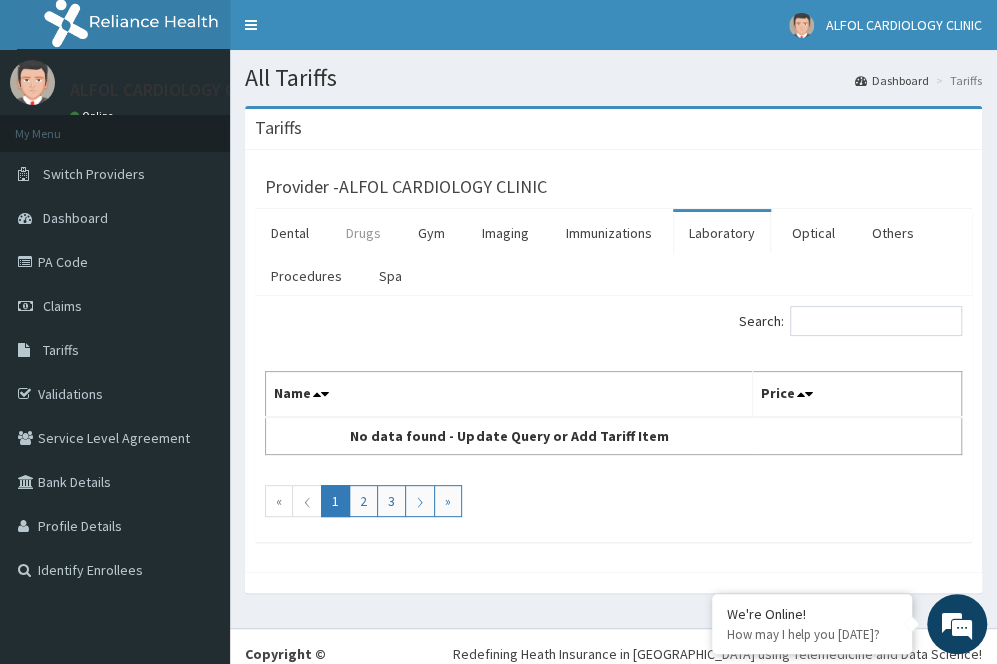click on "Drugs" at bounding box center (363, 233) 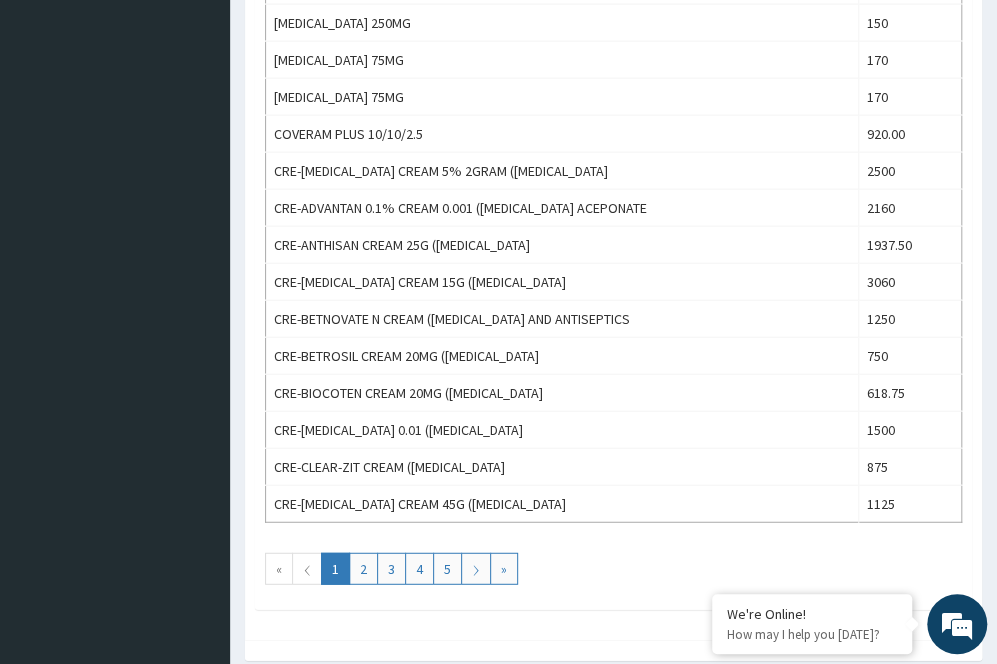 scroll, scrollTop: 1751, scrollLeft: 0, axis: vertical 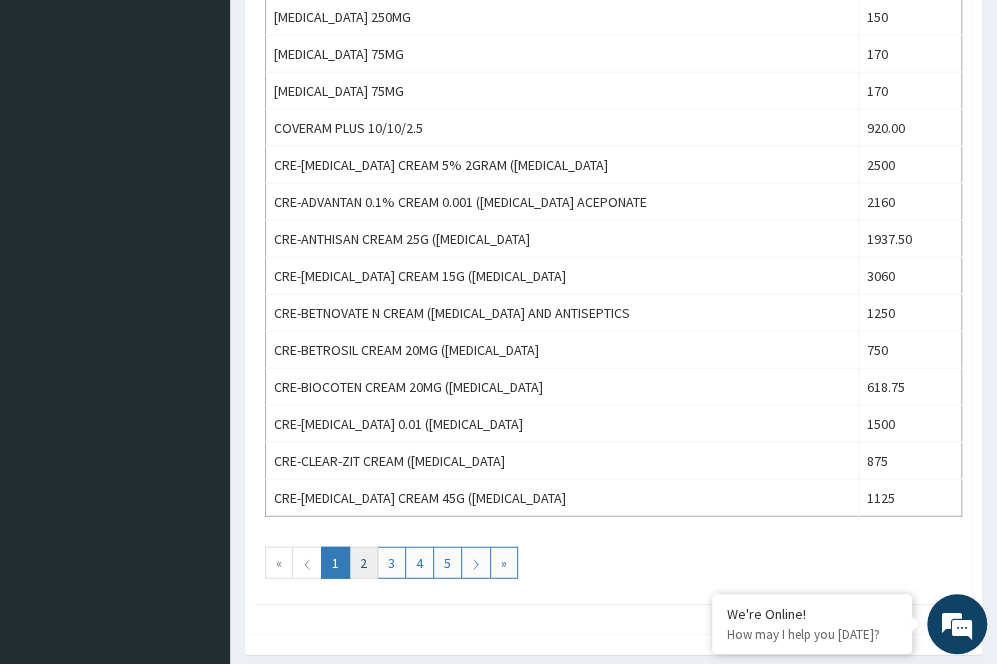click on "2" at bounding box center (363, 563) 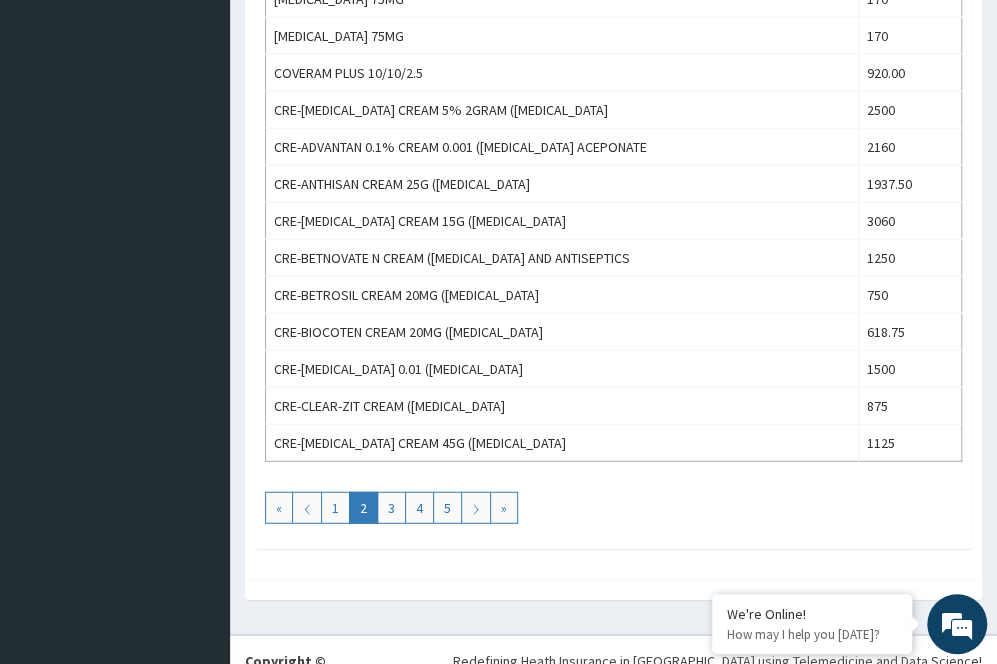 scroll, scrollTop: 1828, scrollLeft: 0, axis: vertical 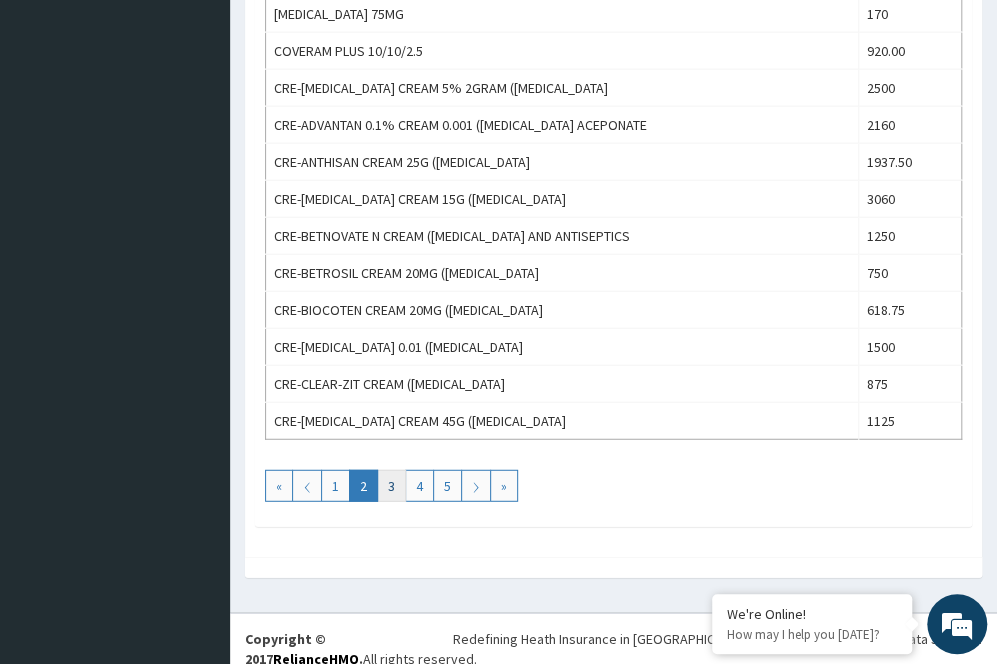 click on "3" at bounding box center [391, 486] 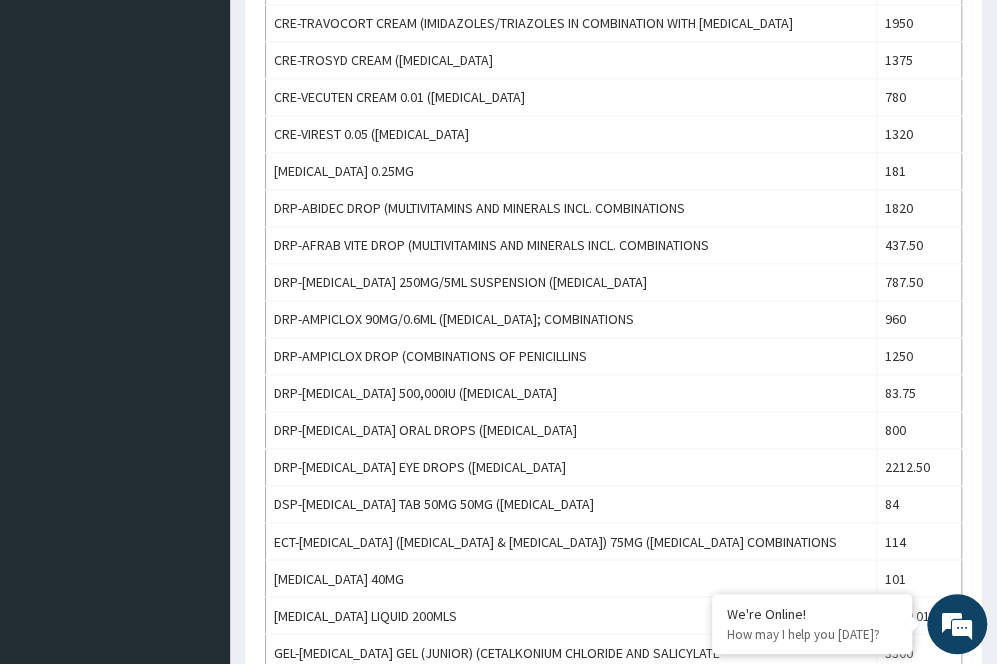 scroll, scrollTop: 972, scrollLeft: 0, axis: vertical 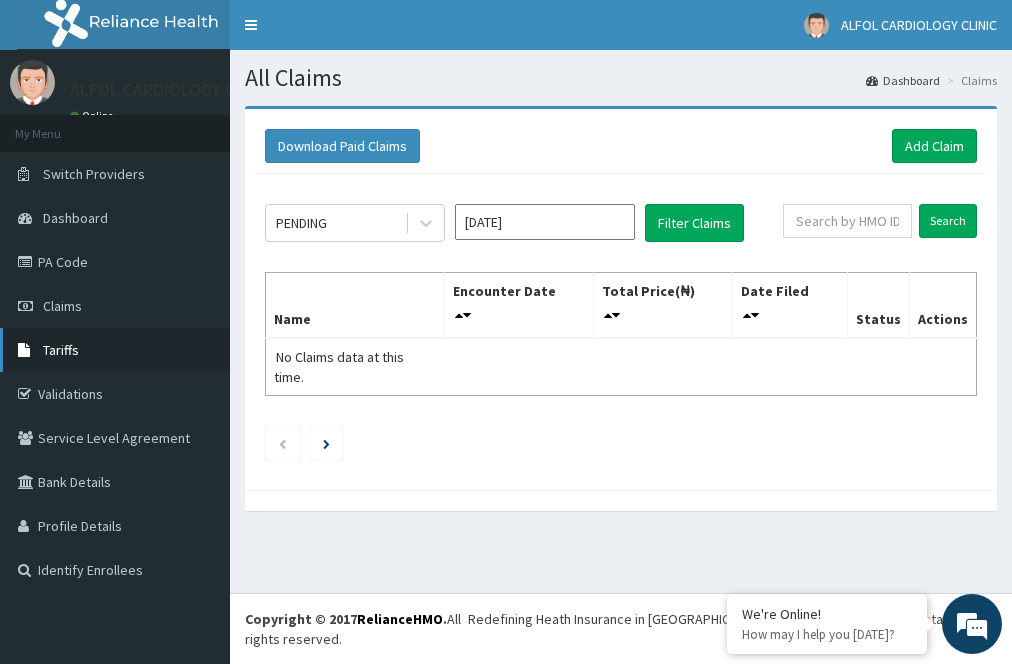 click on "Tariffs" at bounding box center [115, 350] 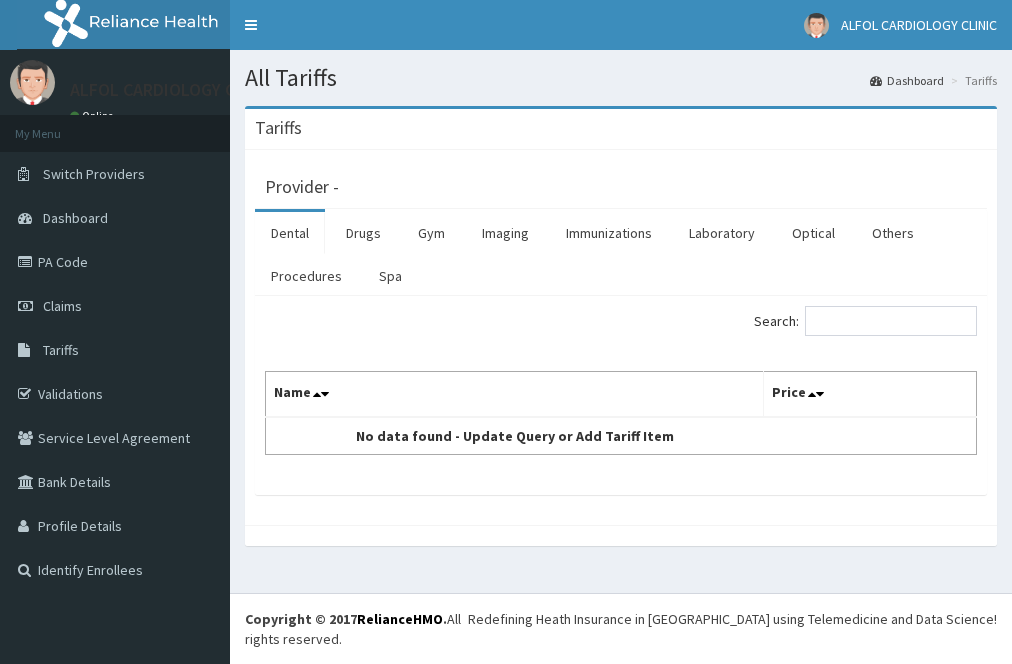 scroll, scrollTop: 0, scrollLeft: 0, axis: both 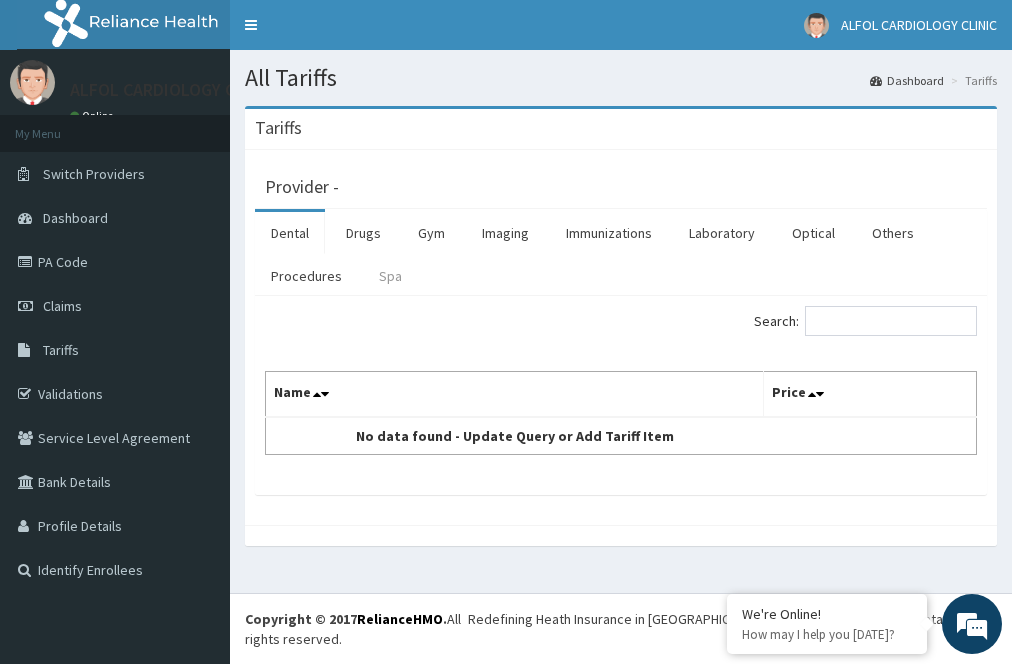 click on "Spa" at bounding box center [390, 276] 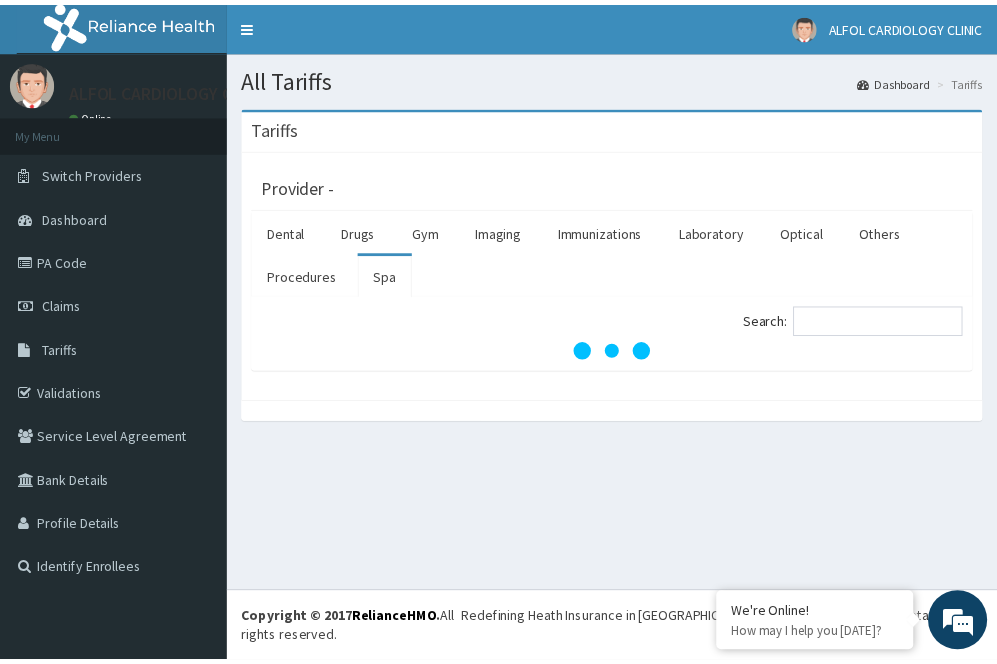 scroll, scrollTop: 0, scrollLeft: 0, axis: both 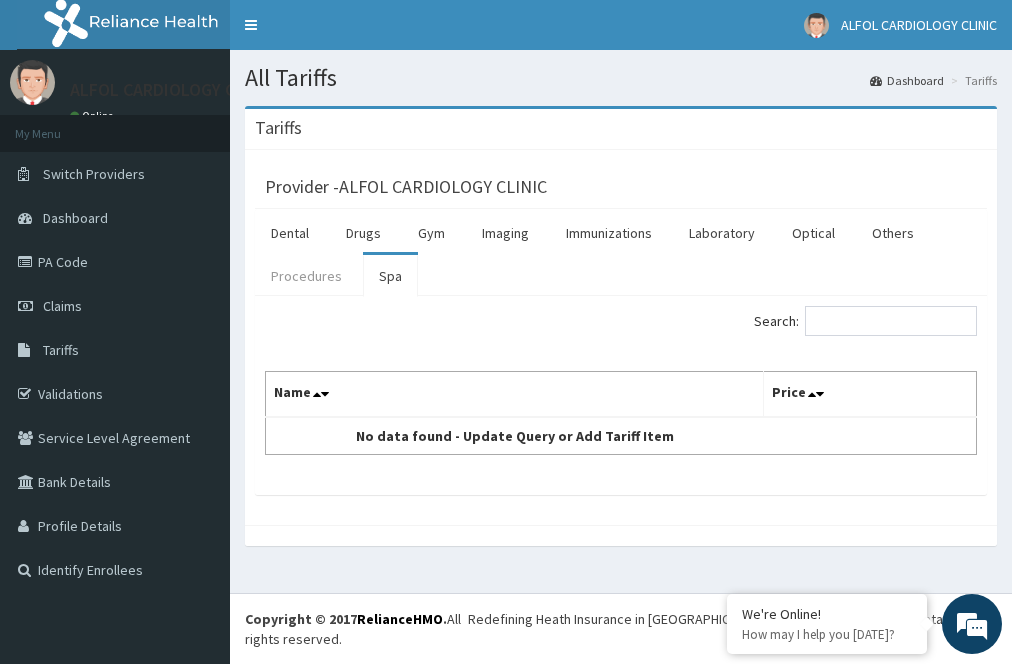 click on "Procedures" at bounding box center [306, 276] 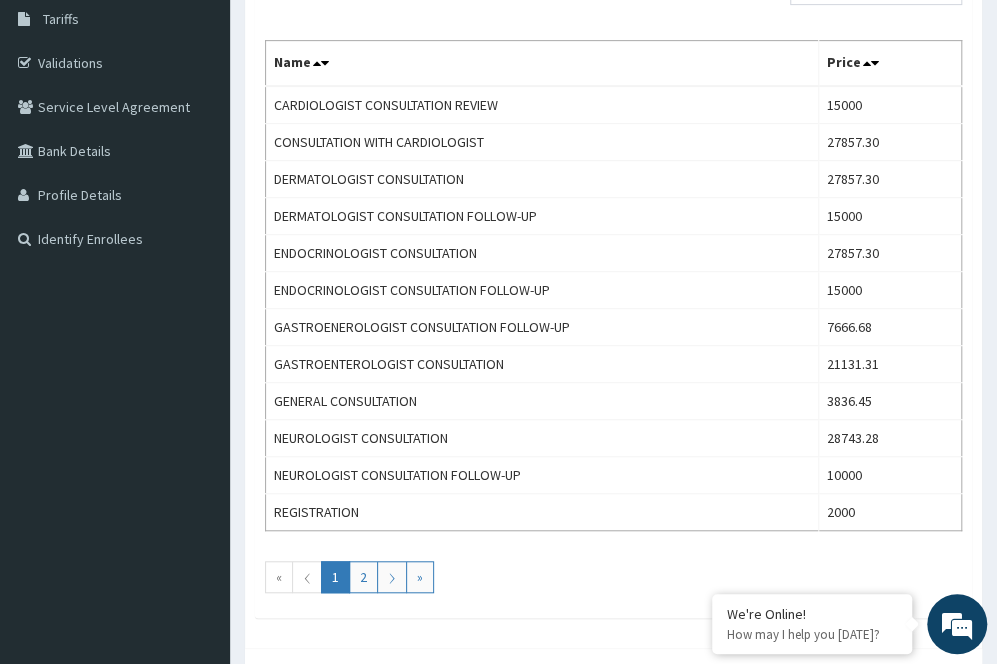 scroll, scrollTop: 336, scrollLeft: 0, axis: vertical 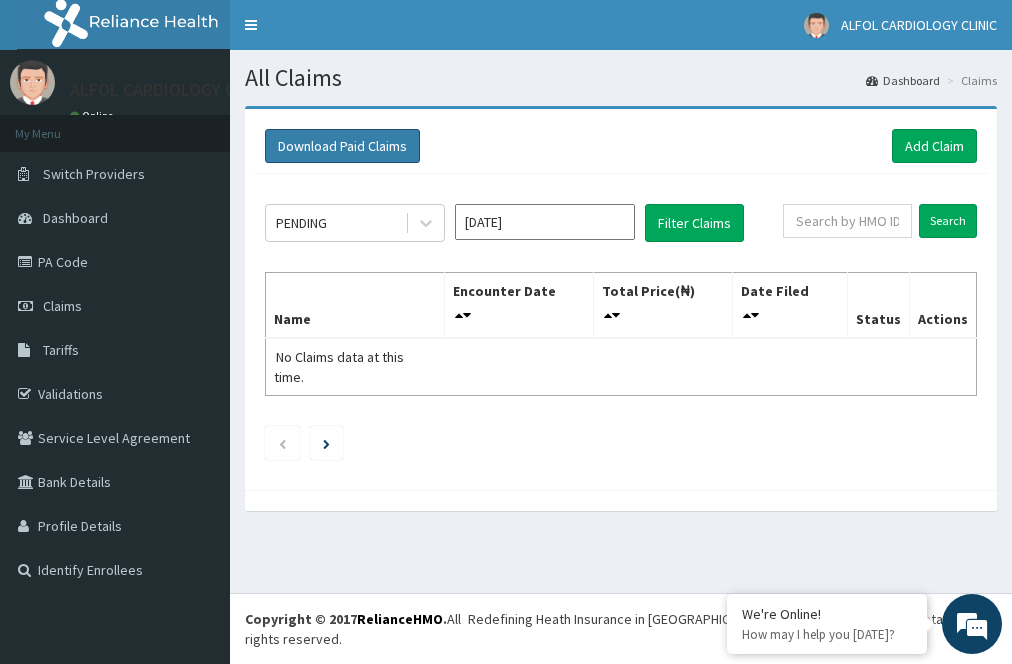 click on "Download Paid Claims" at bounding box center [342, 146] 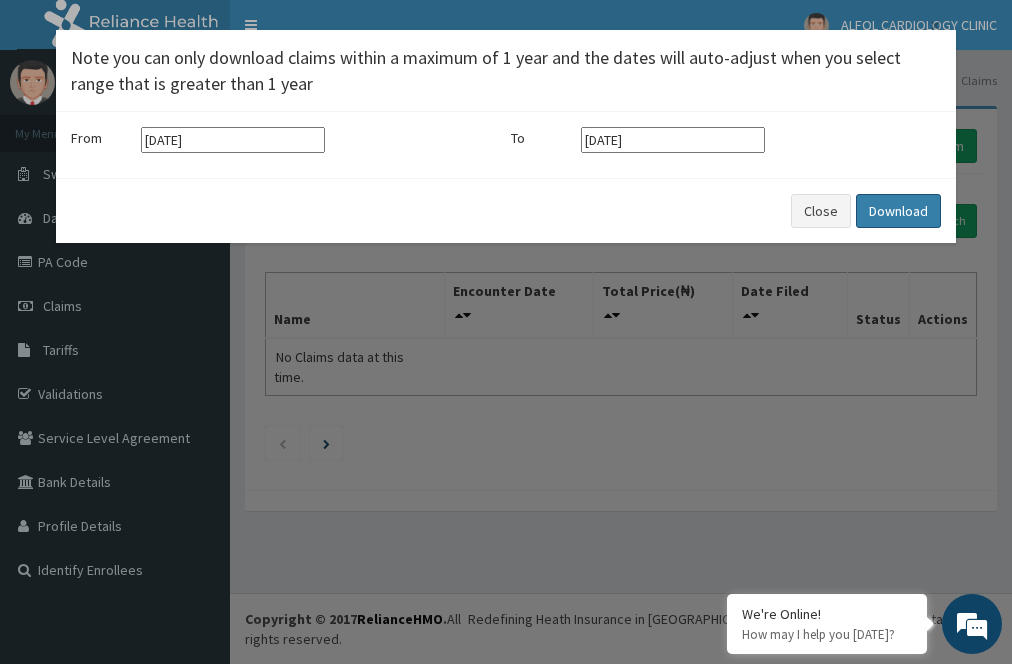 scroll, scrollTop: 0, scrollLeft: 0, axis: both 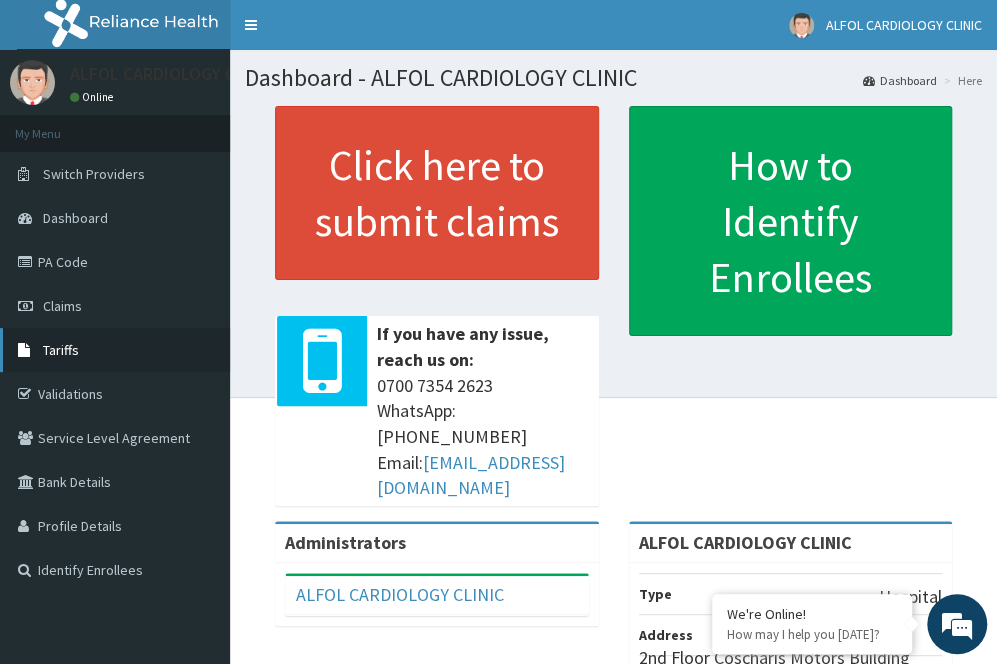 click on "Tariffs" at bounding box center (115, 350) 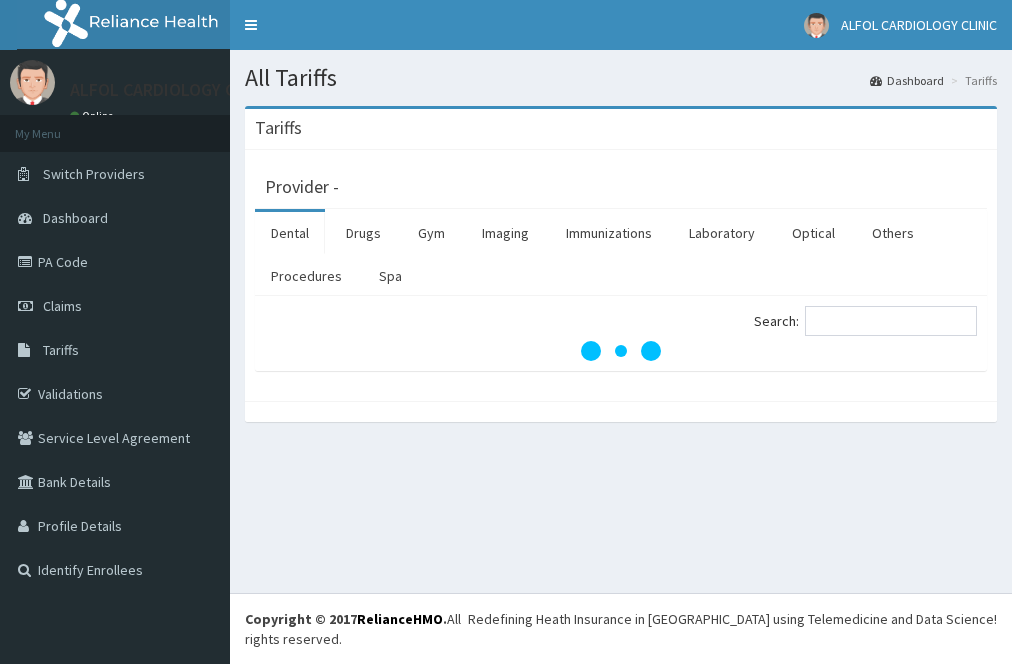 scroll, scrollTop: 0, scrollLeft: 0, axis: both 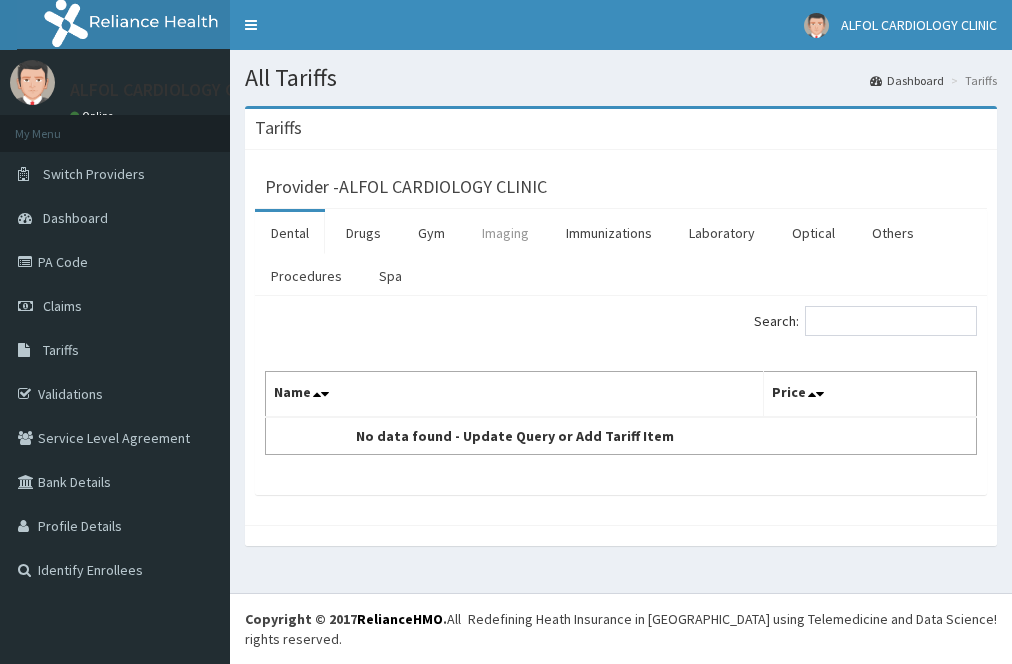 click on "Imaging" at bounding box center (505, 233) 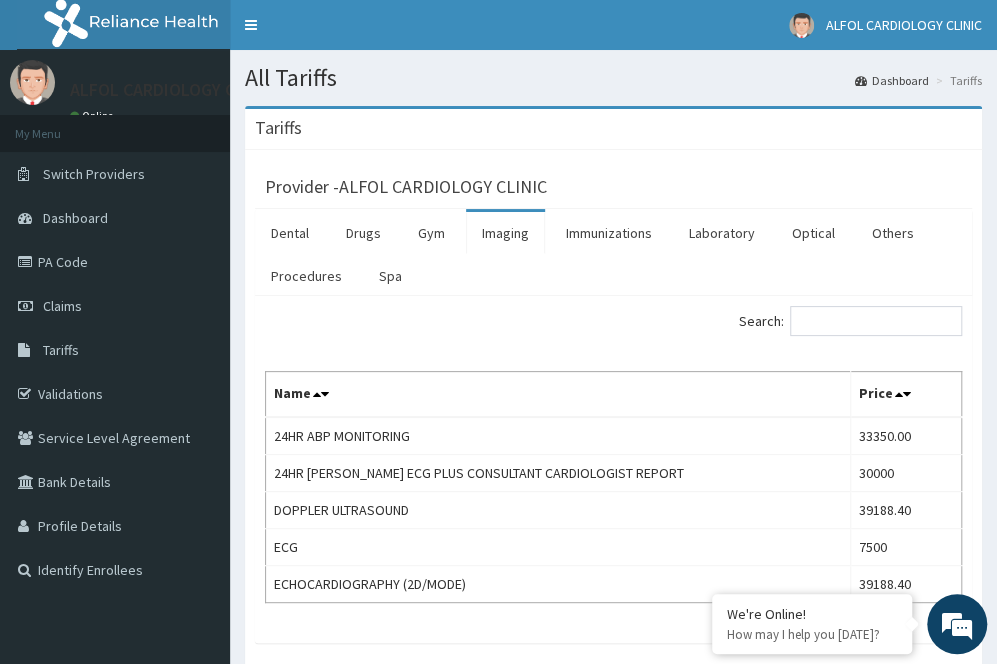 scroll, scrollTop: 0, scrollLeft: 0, axis: both 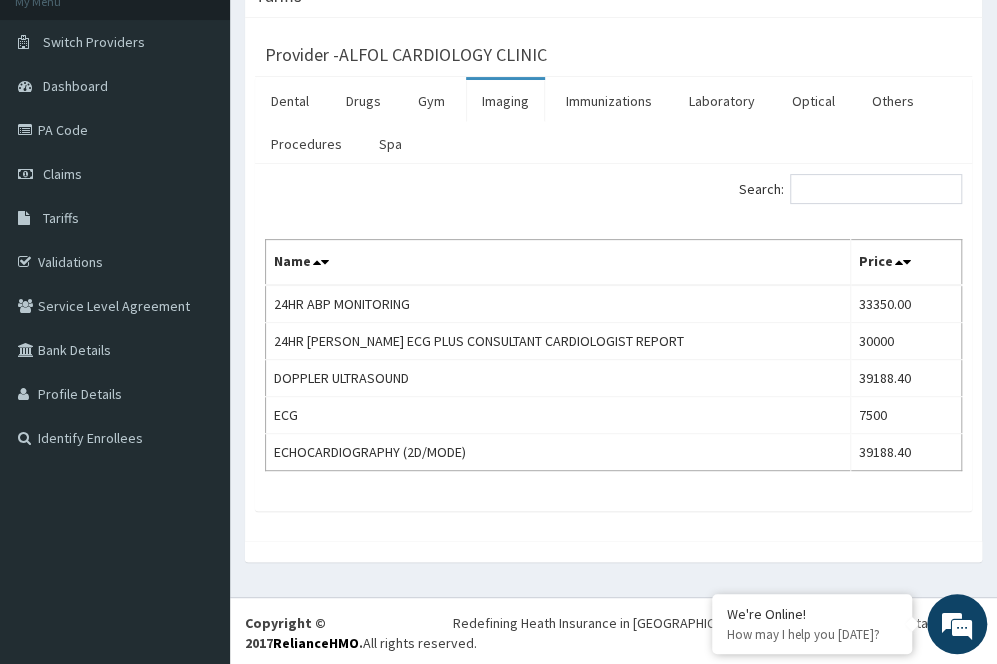 click on "Imaging" at bounding box center (505, 101) 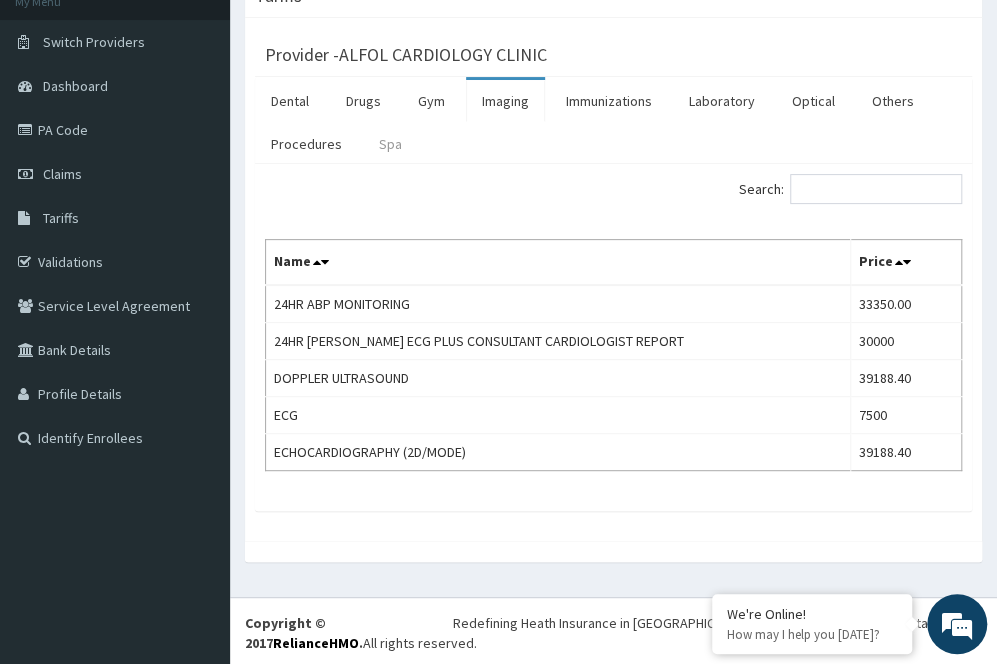 click on "Spa" at bounding box center [390, 144] 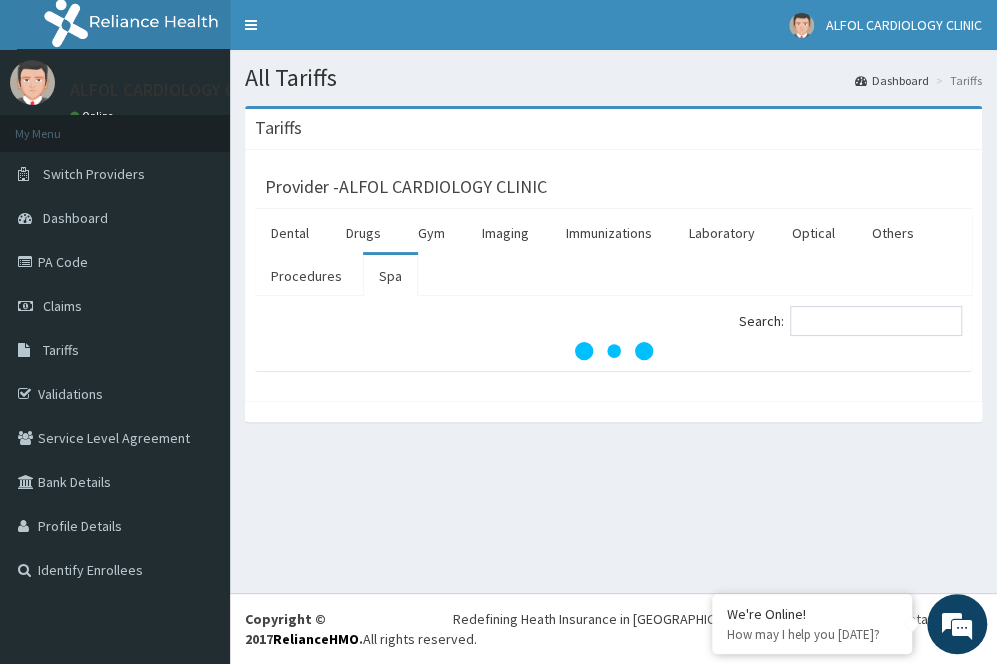 scroll, scrollTop: 0, scrollLeft: 0, axis: both 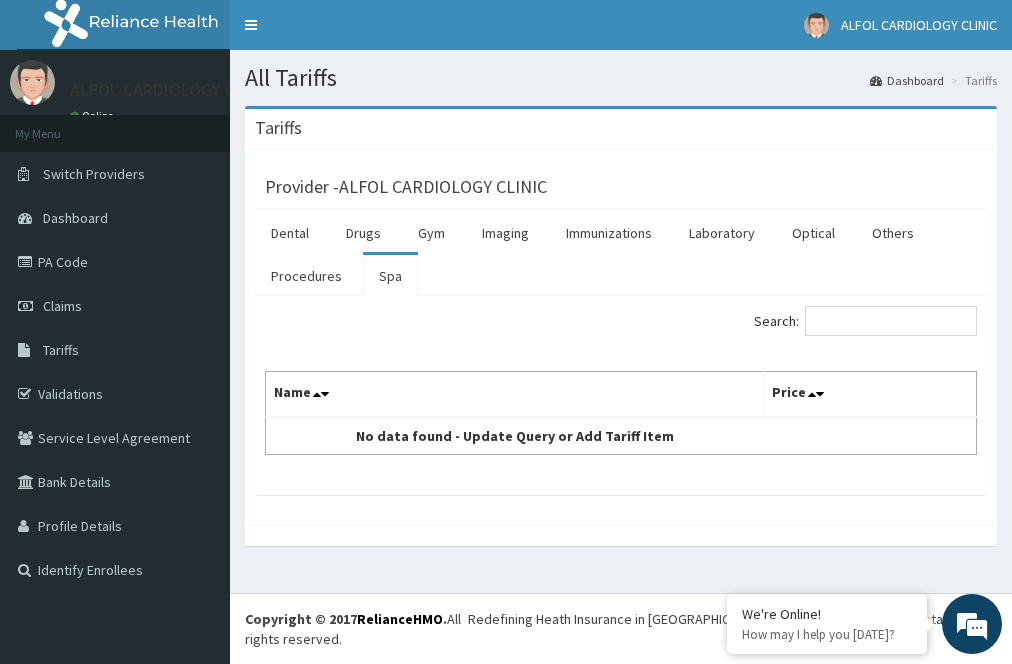 click on "Spa" at bounding box center [390, 276] 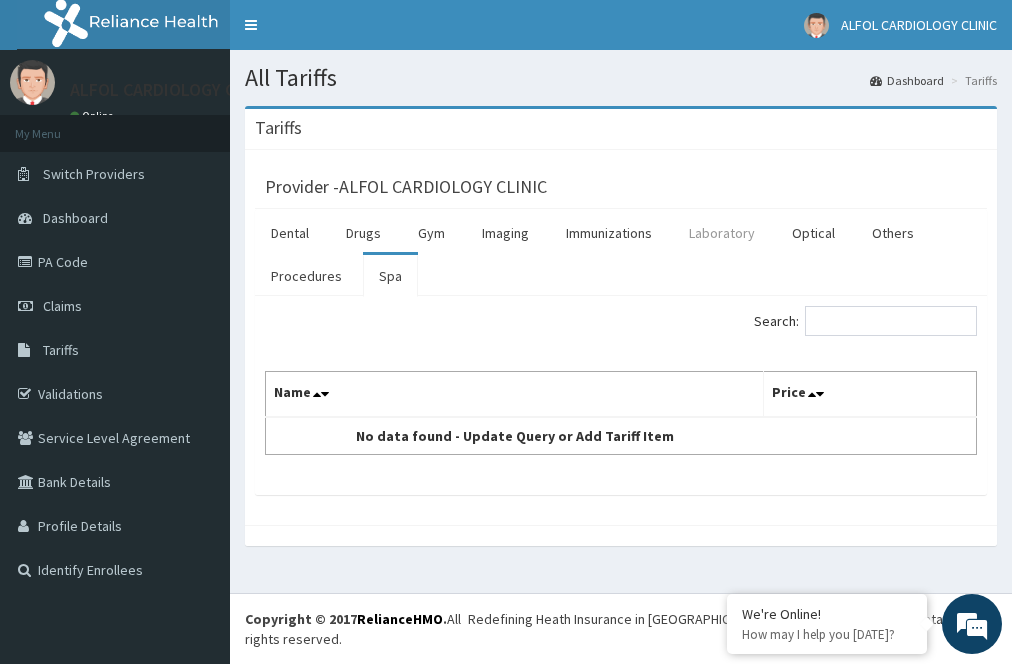 click on "Laboratory" at bounding box center [722, 233] 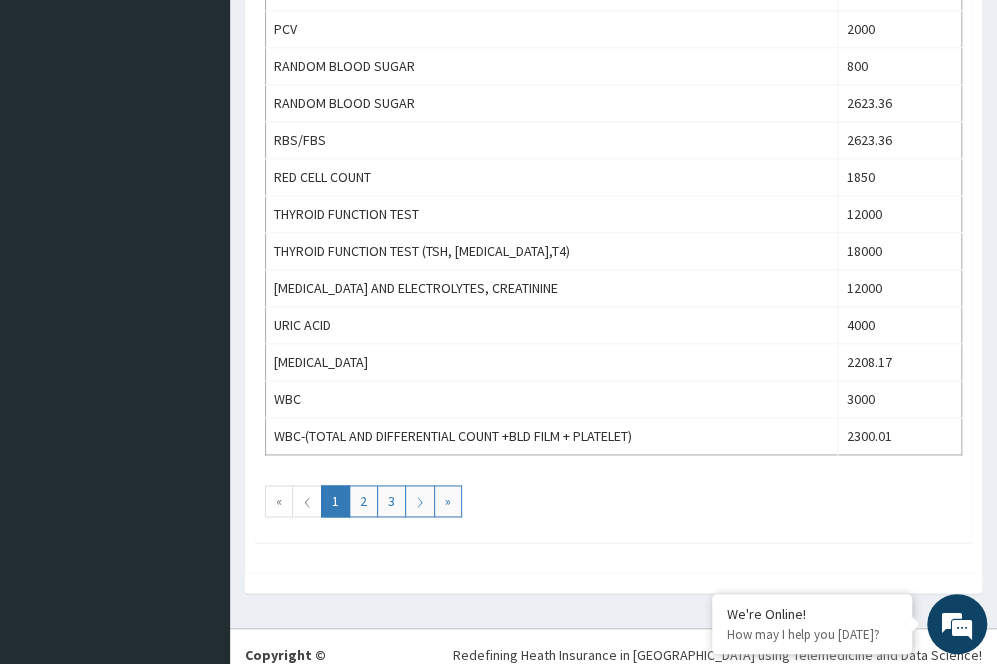 scroll, scrollTop: 911, scrollLeft: 0, axis: vertical 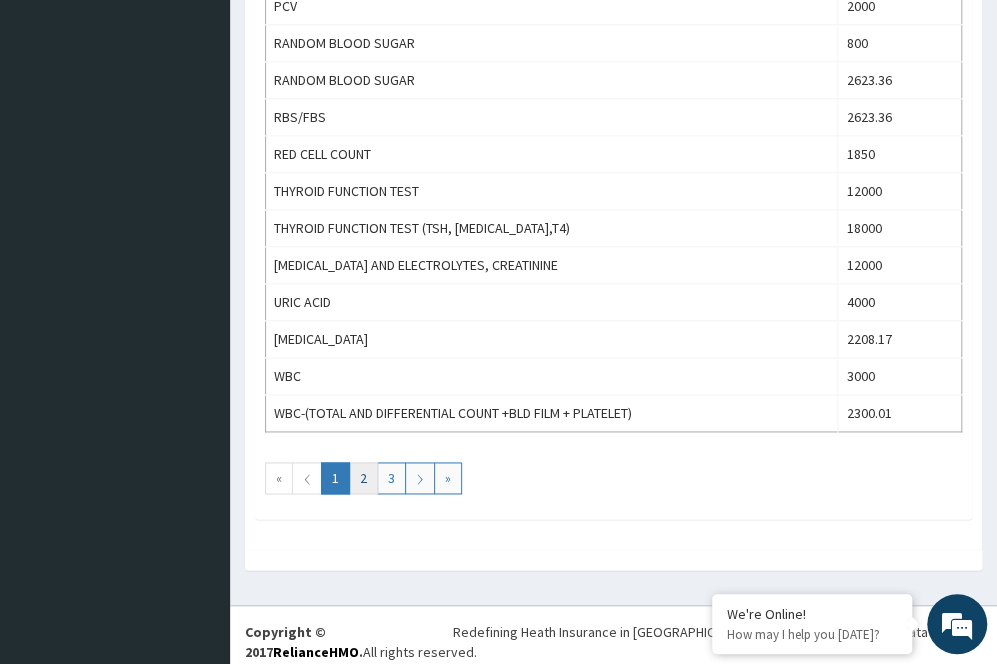 click on "2" at bounding box center (363, 478) 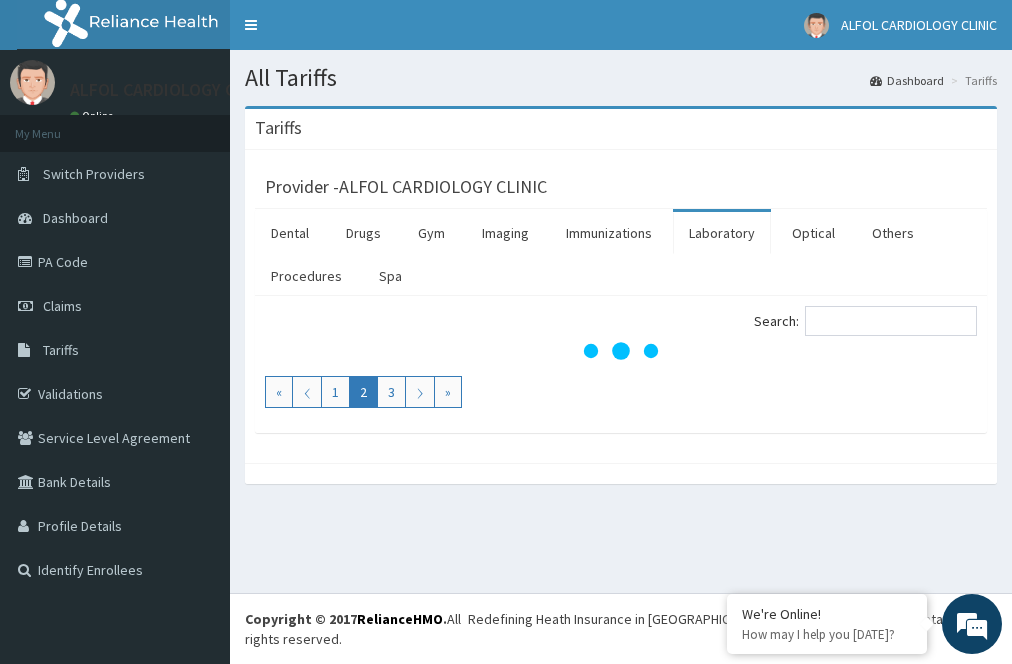 click at bounding box center (621, 473) 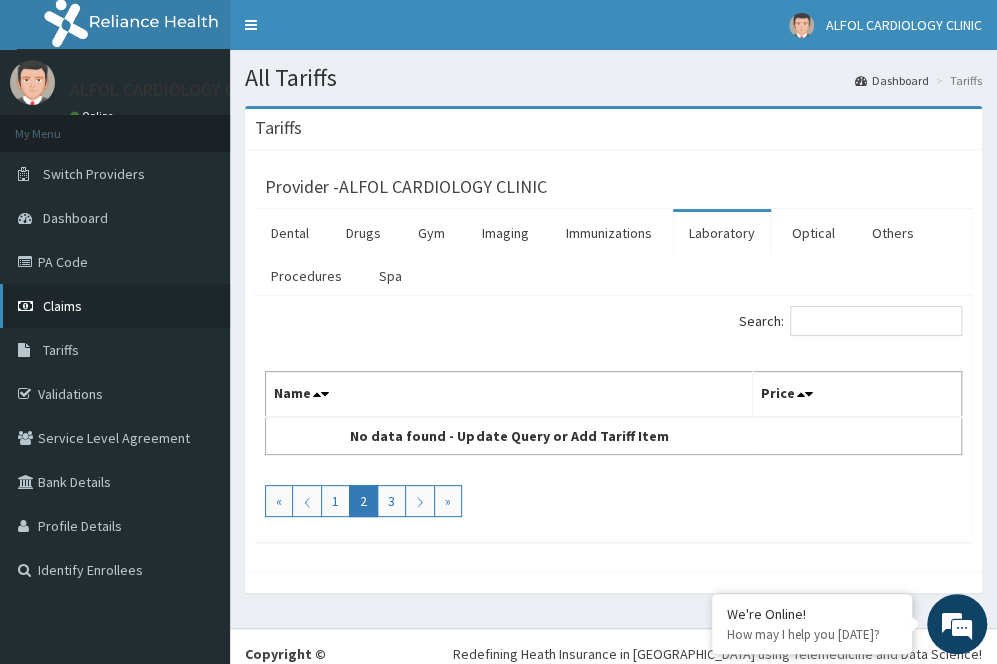 click on "Claims" at bounding box center [62, 306] 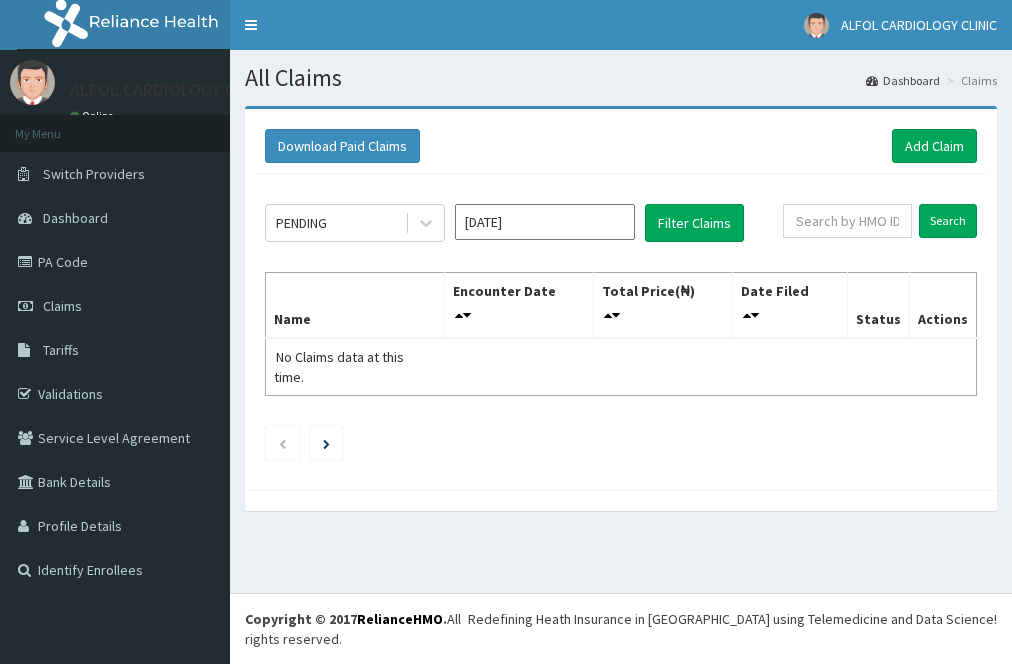 scroll, scrollTop: 0, scrollLeft: 0, axis: both 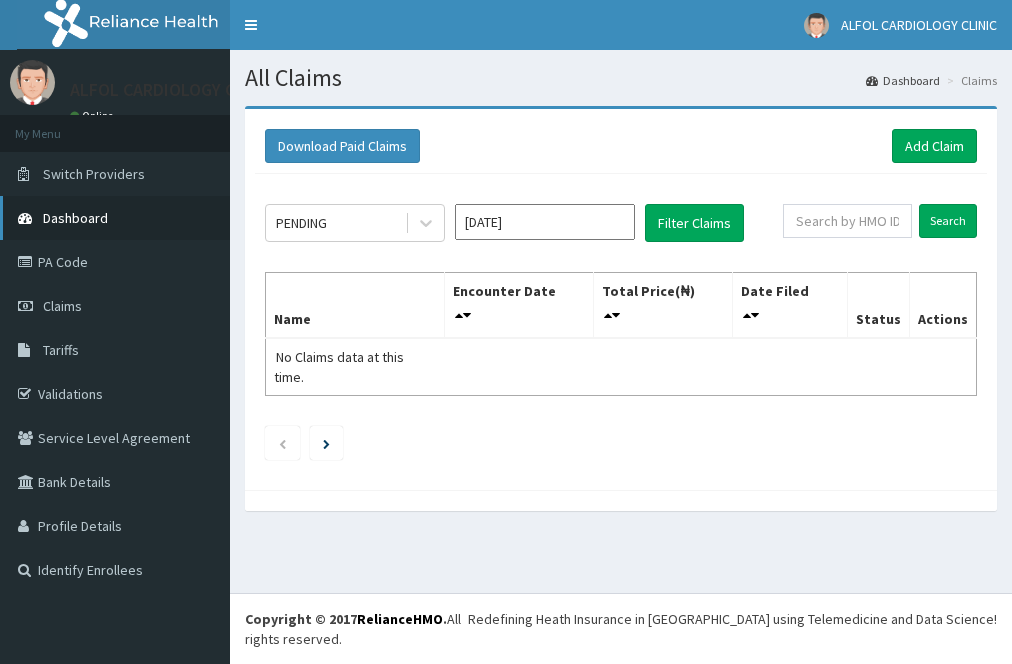 click on "Dashboard" at bounding box center (75, 218) 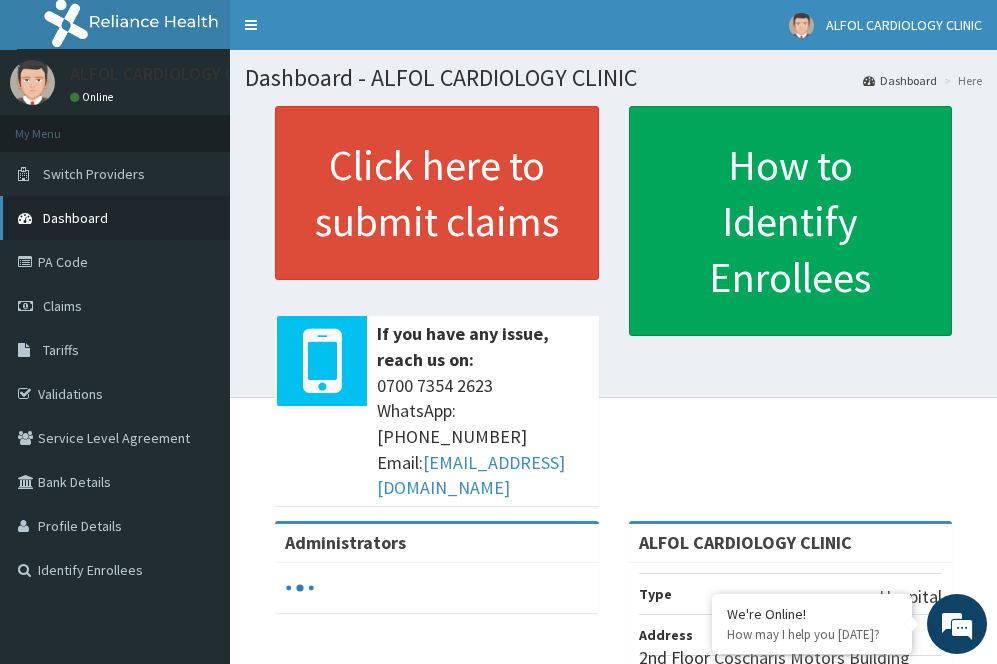 scroll, scrollTop: 0, scrollLeft: 0, axis: both 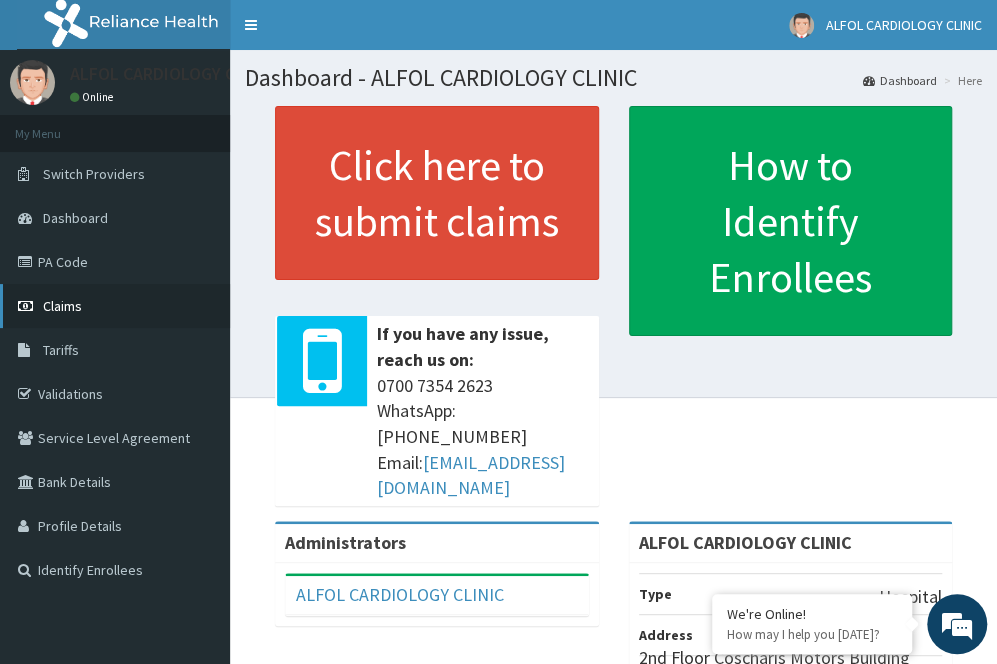 click on "Claims" at bounding box center (62, 306) 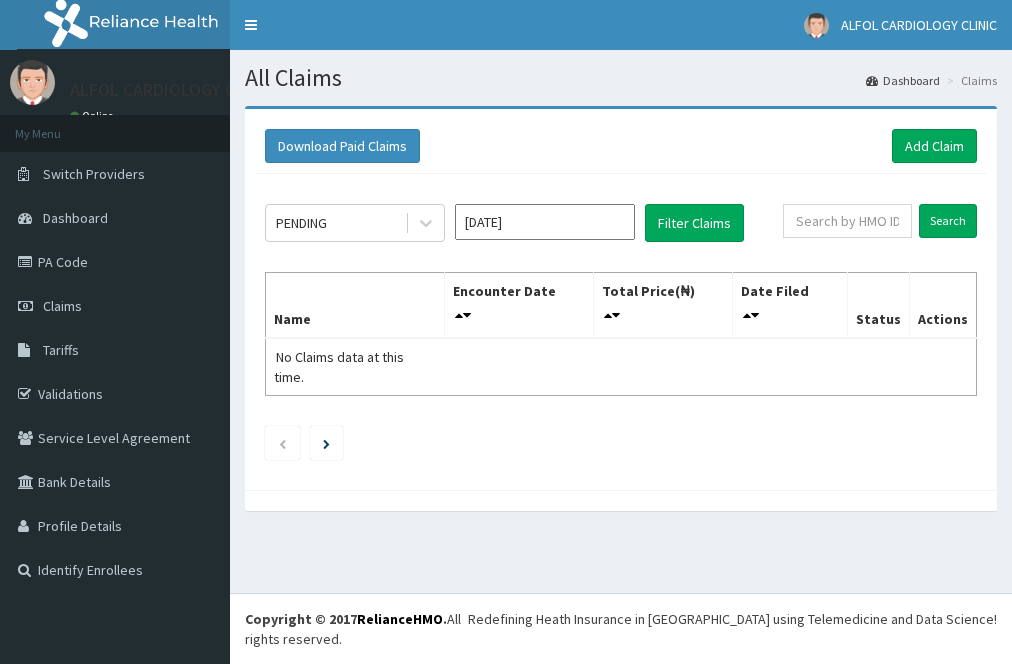 scroll, scrollTop: 0, scrollLeft: 0, axis: both 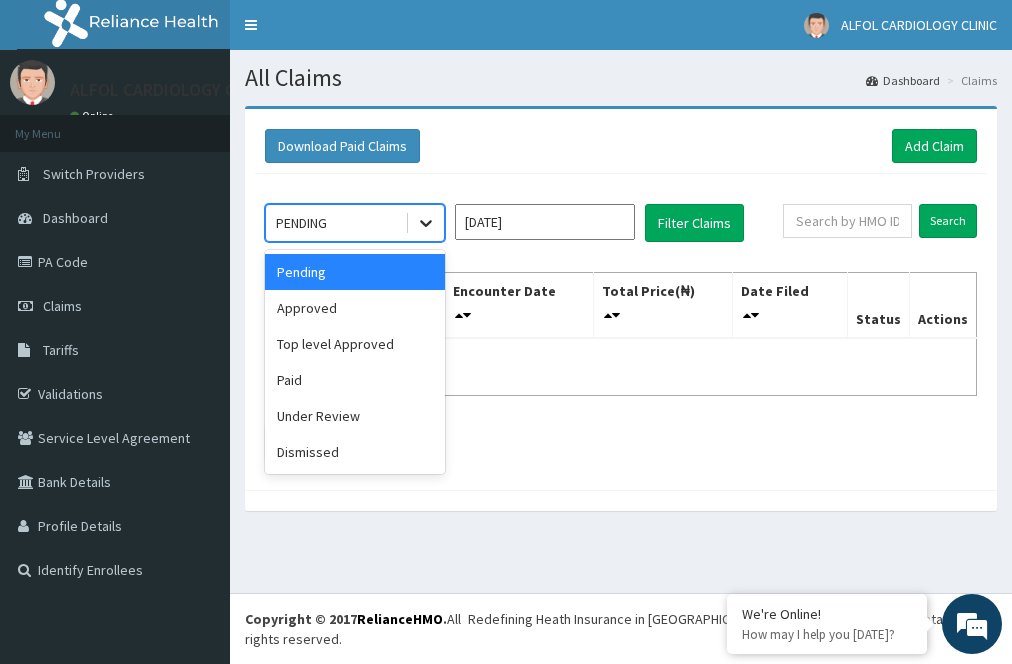 click 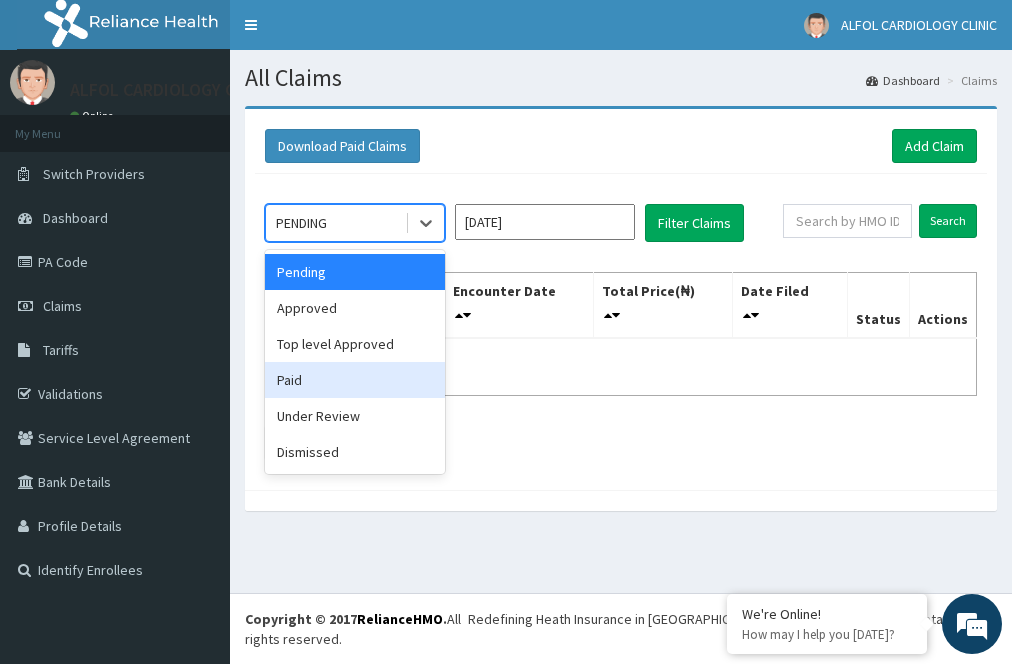 click on "Paid" at bounding box center (355, 380) 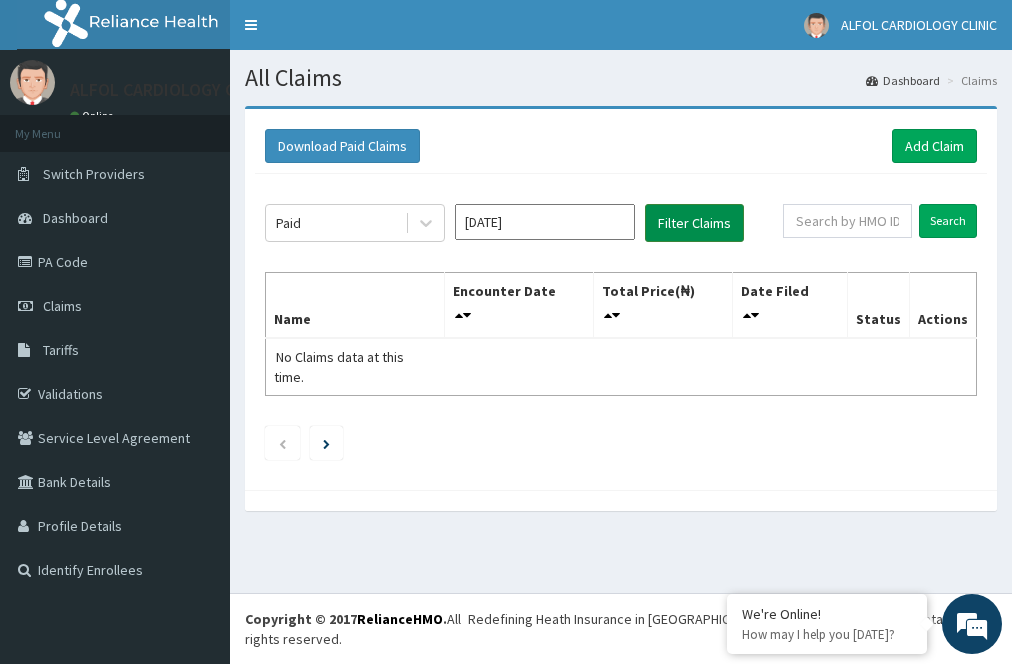 click on "Filter Claims" at bounding box center [694, 223] 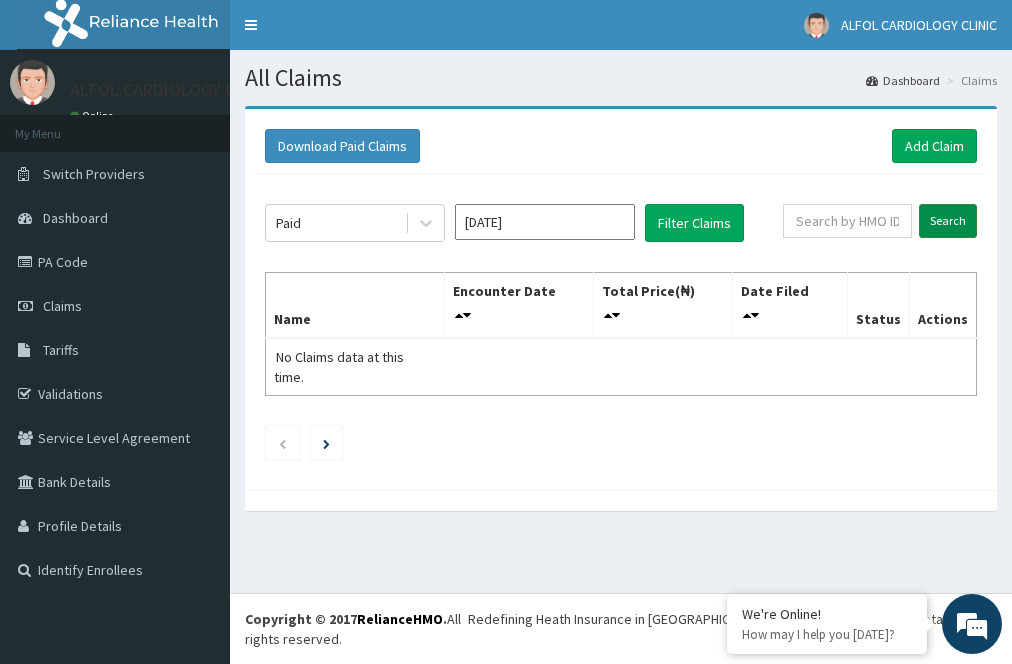click on "Search" at bounding box center (948, 221) 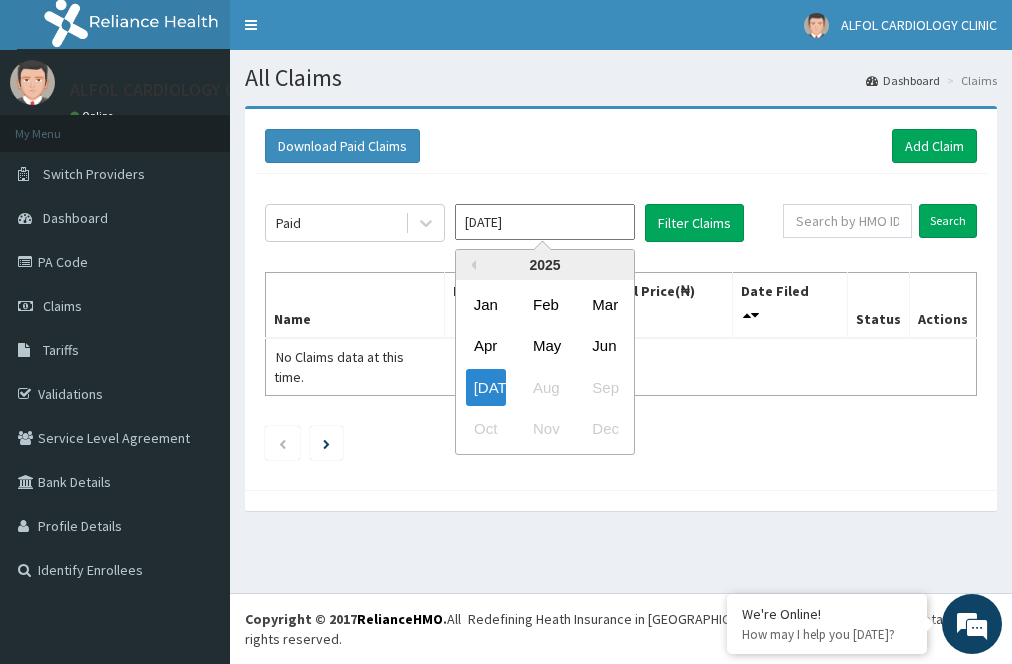 click on "[DATE]" at bounding box center [545, 222] 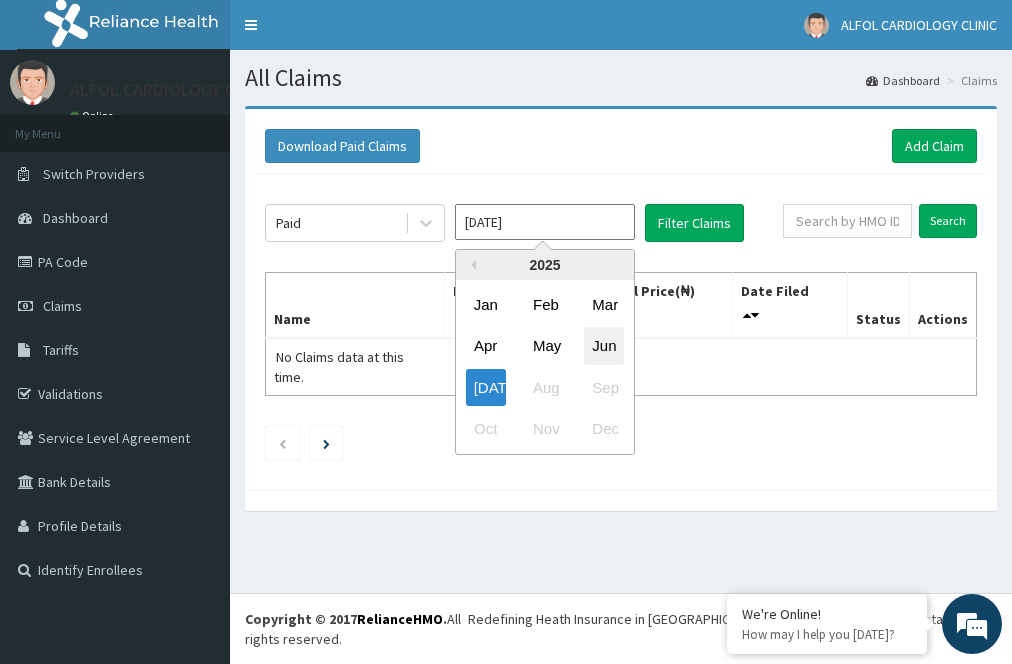 click on "Jun" at bounding box center (604, 346) 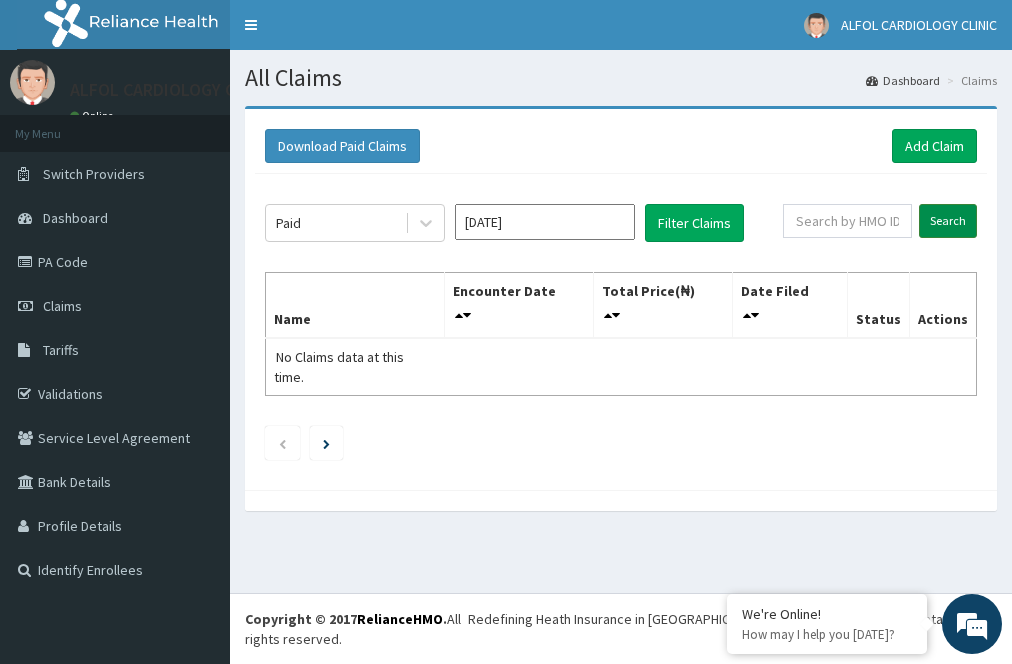 click on "Search" at bounding box center [948, 221] 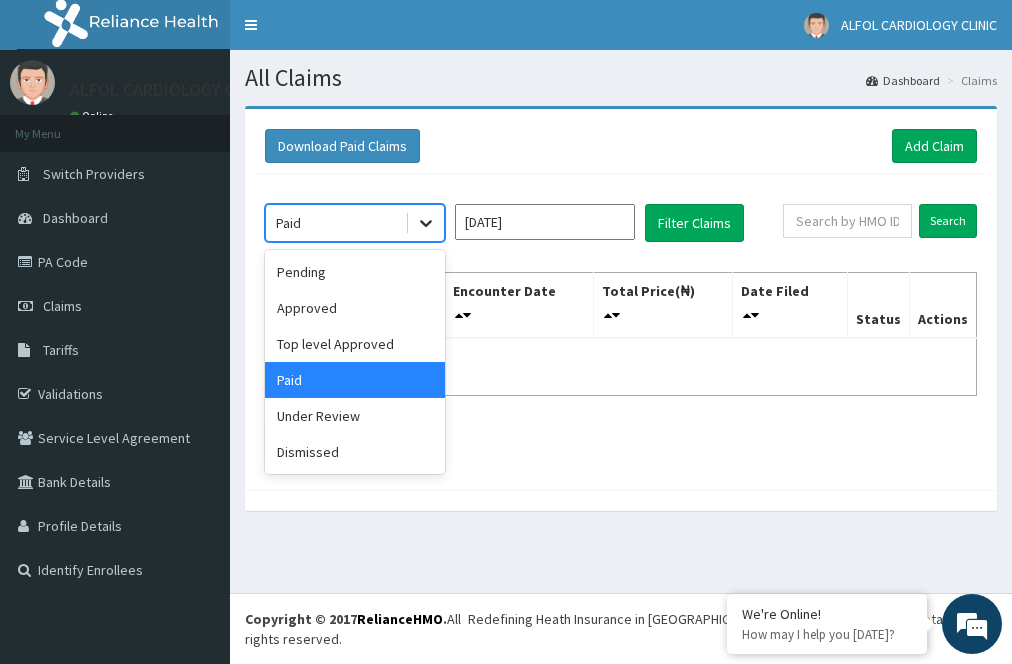 click 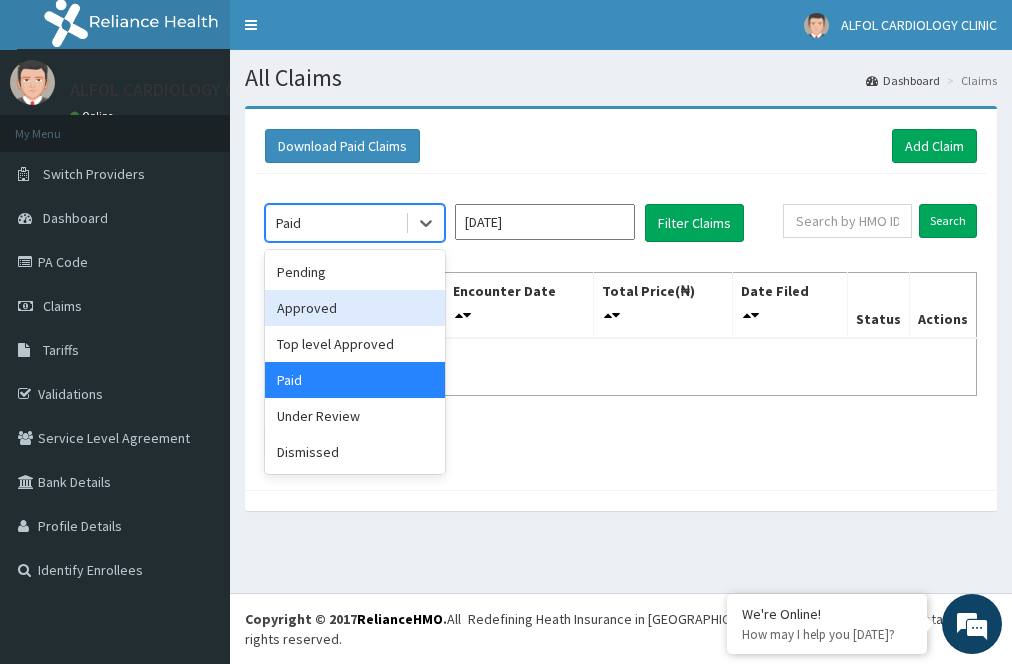 click on "Approved" at bounding box center (355, 308) 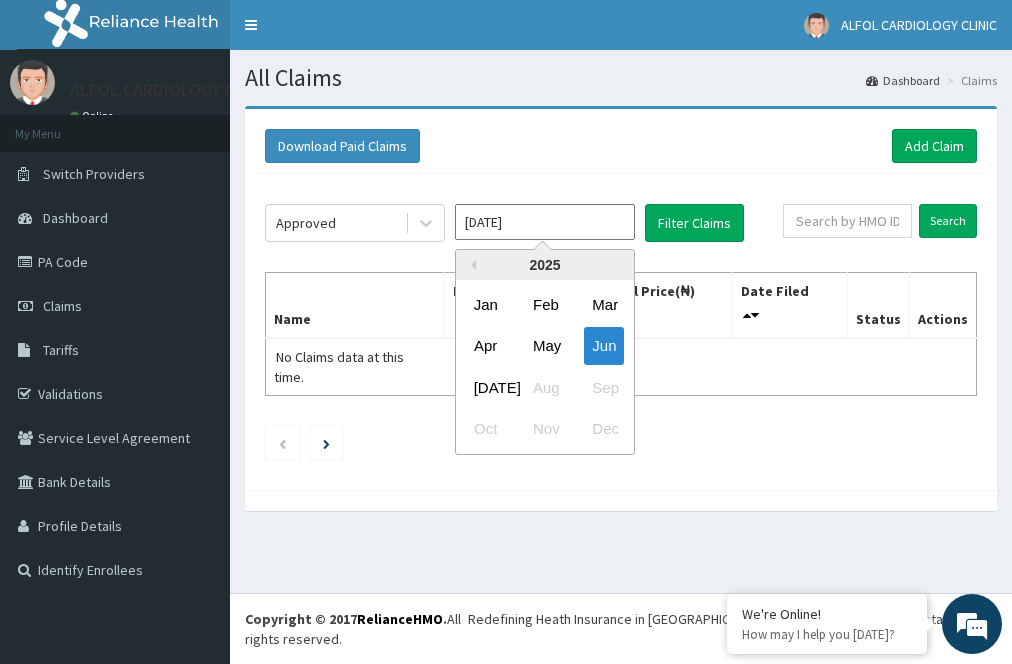 click on "Jun 2025" at bounding box center (545, 222) 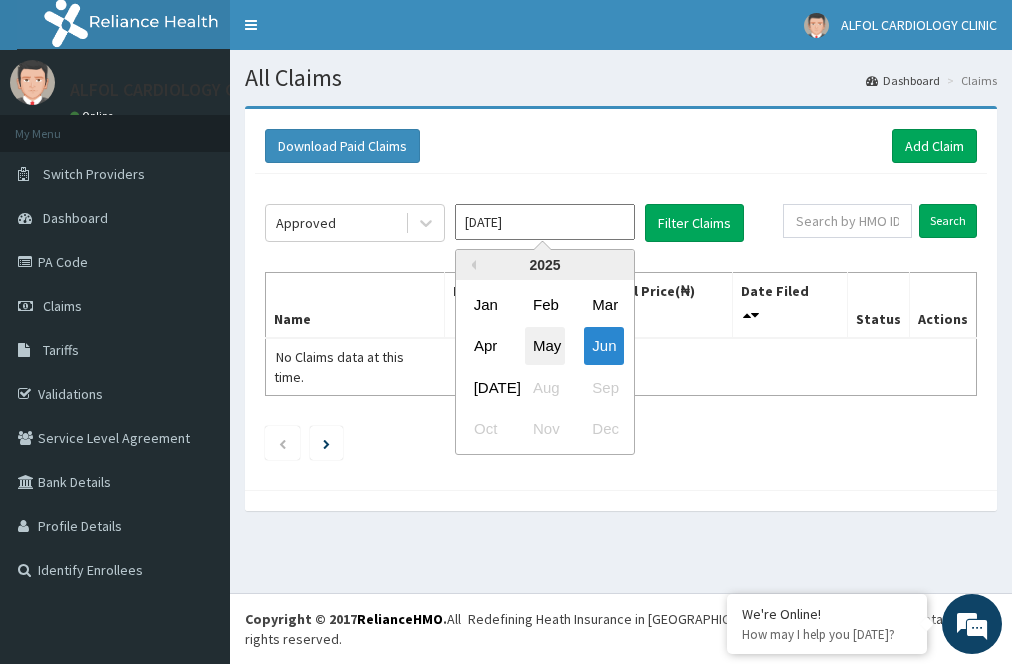 click on "May" at bounding box center (545, 346) 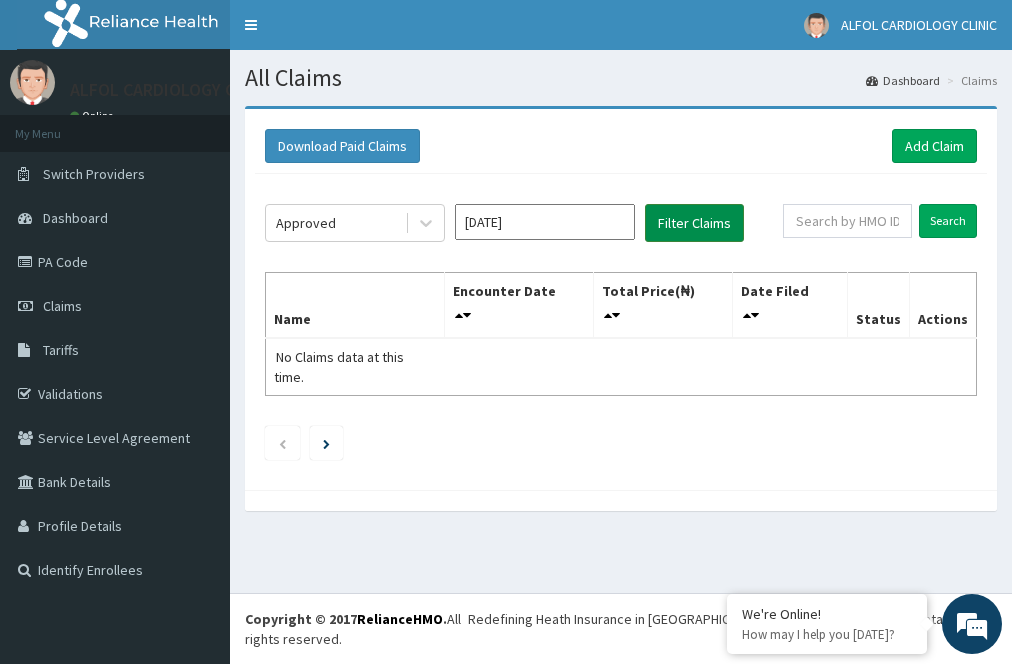click on "Filter Claims" at bounding box center [694, 223] 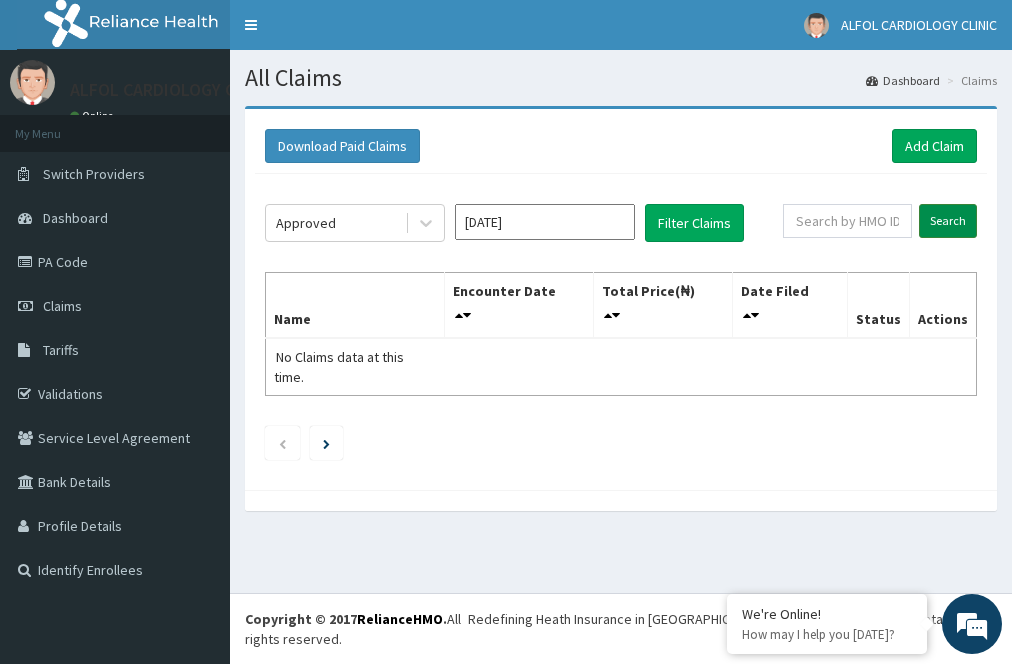 click on "Search" at bounding box center [948, 221] 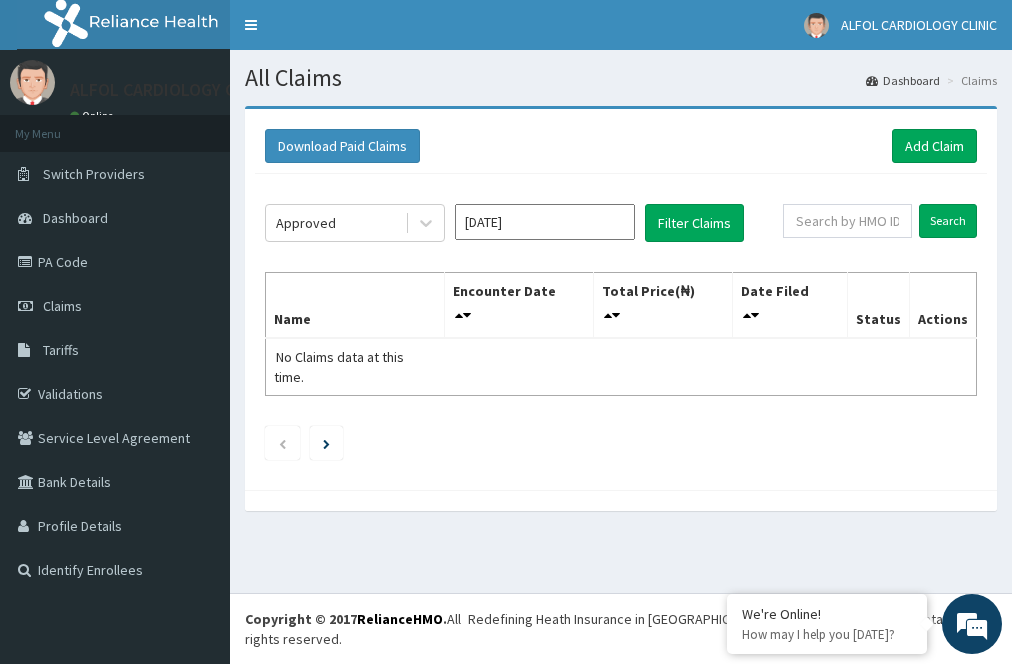 click on "Approved May 2025 Filter Claims Search Name Encounter Date Total Price(₦) Date Filed Status Actions No Claims data at this time." 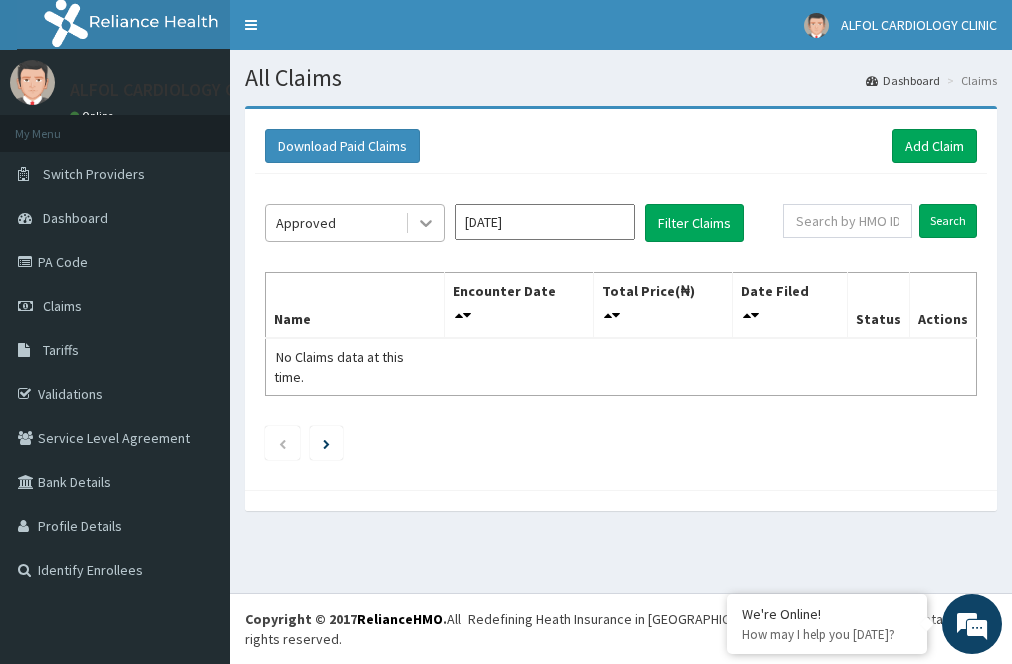 click 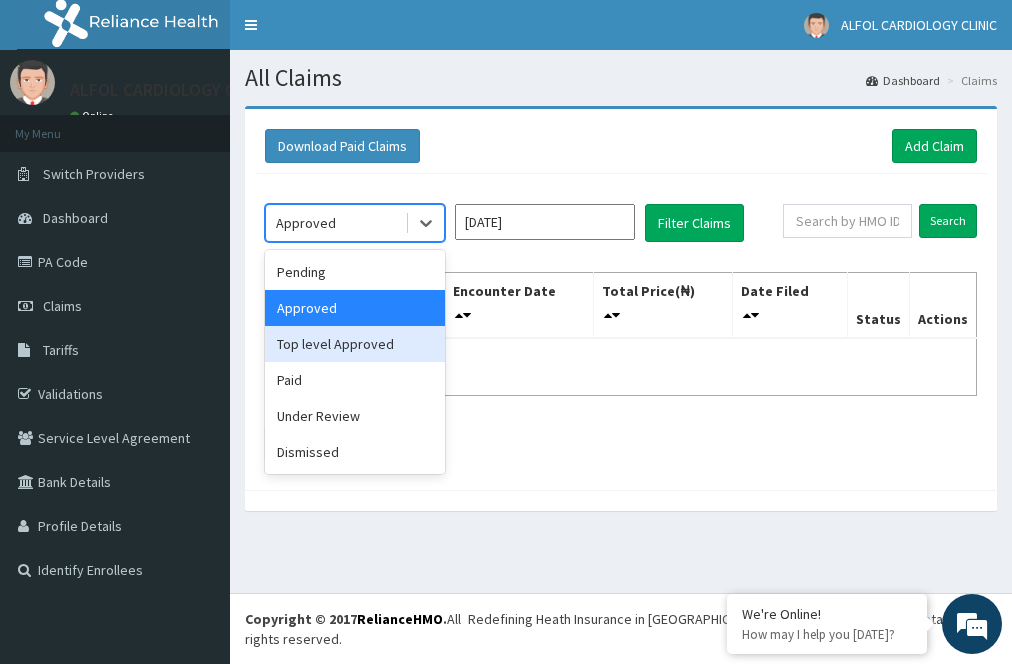 click on "Top level Approved" at bounding box center [355, 344] 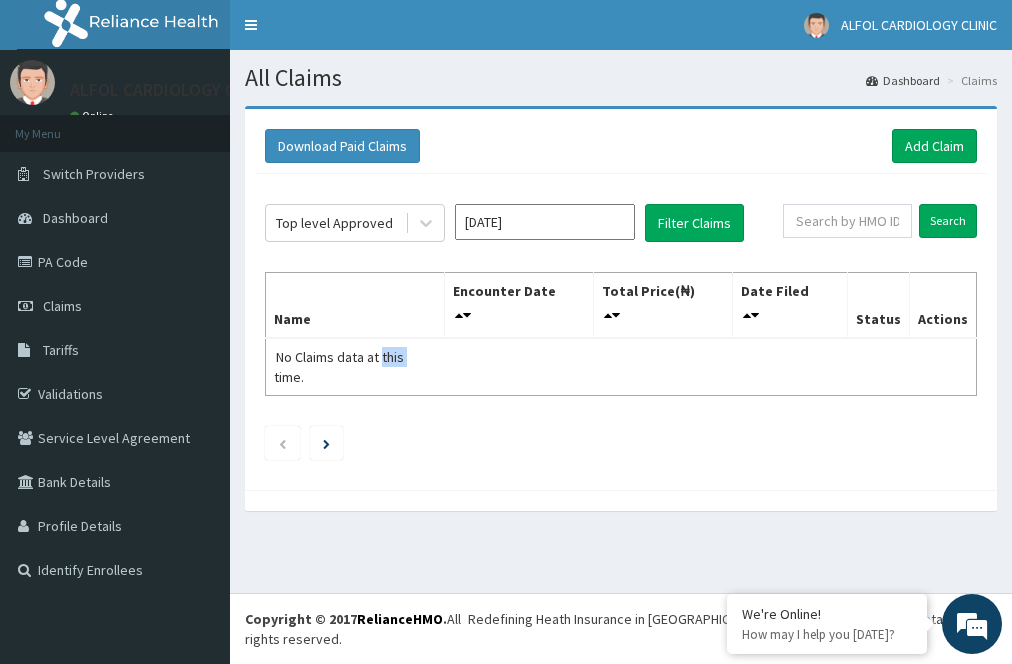 click on "Name Encounter Date Total Price(₦) Date Filed Status Actions No Claims data at this time." at bounding box center [621, 334] 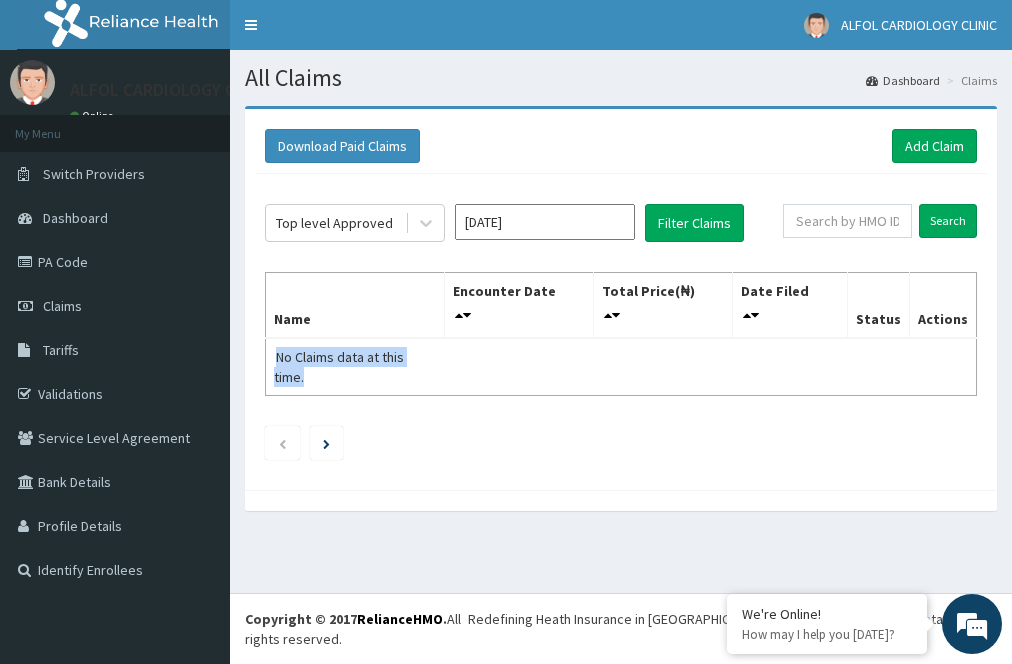 click on "Name Encounter Date Total Price(₦) Date Filed Status Actions No Claims data at this time." at bounding box center (621, 334) 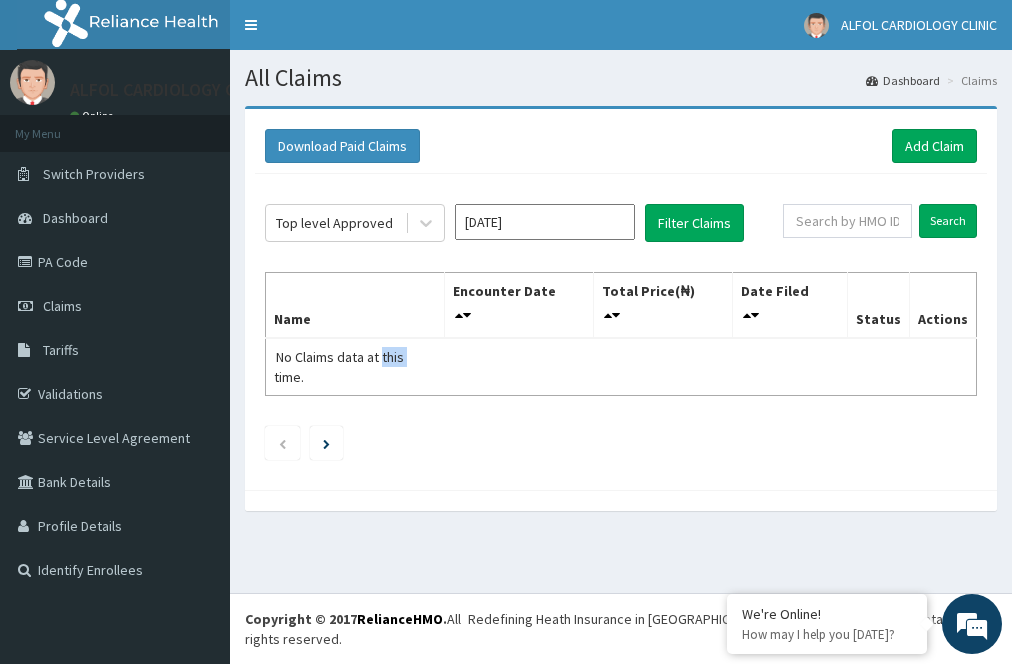 click on "Name Encounter Date Total Price(₦) Date Filed Status Actions No Claims data at this time." at bounding box center [621, 334] 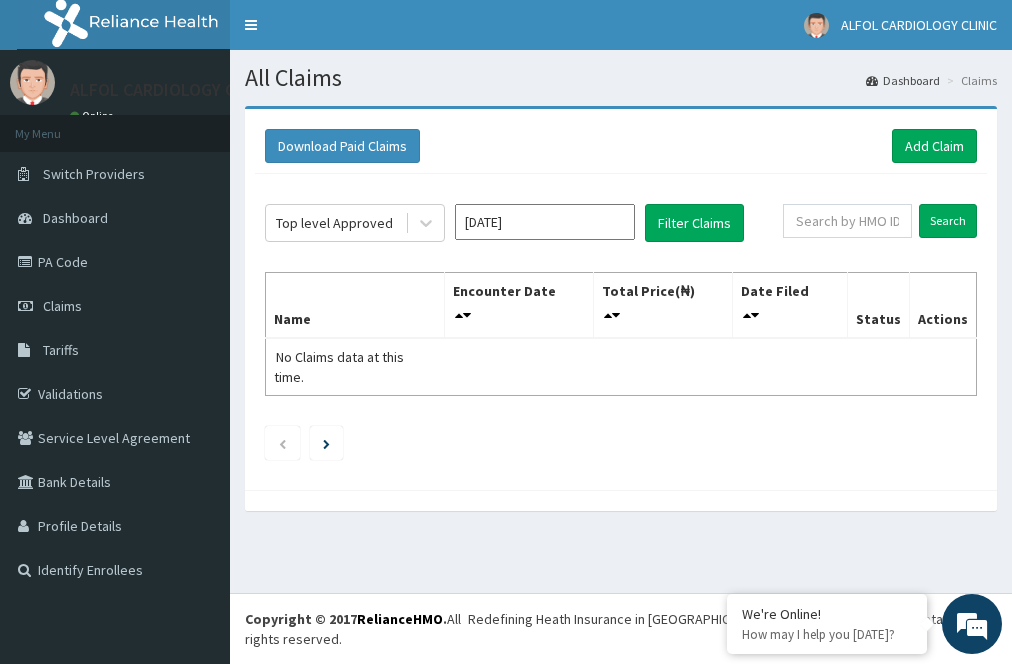 click on "Top level Approved May 2025 Filter Claims Search Name Encounter Date Total Price(₦) Date Filed Status Actions No Claims data at this time." 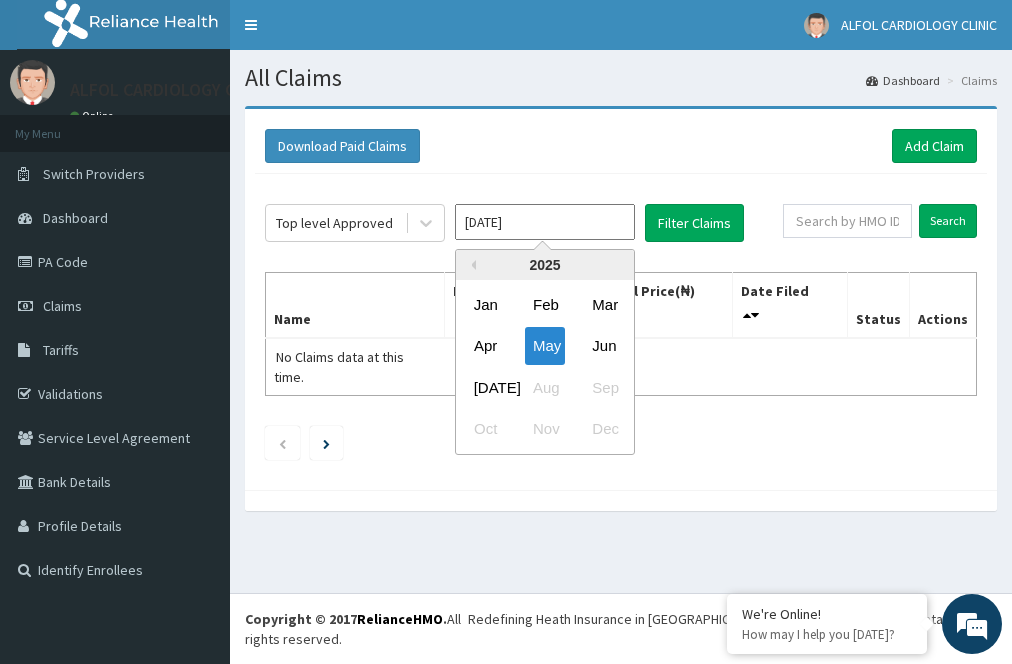 click on "May 2025" at bounding box center [545, 222] 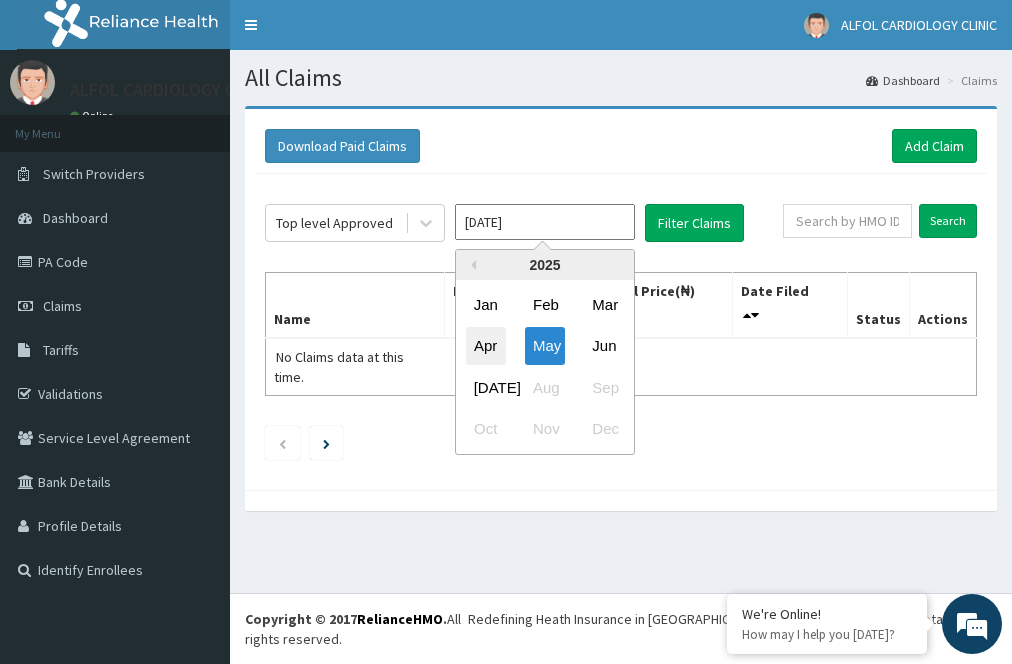 click on "Apr" at bounding box center [486, 346] 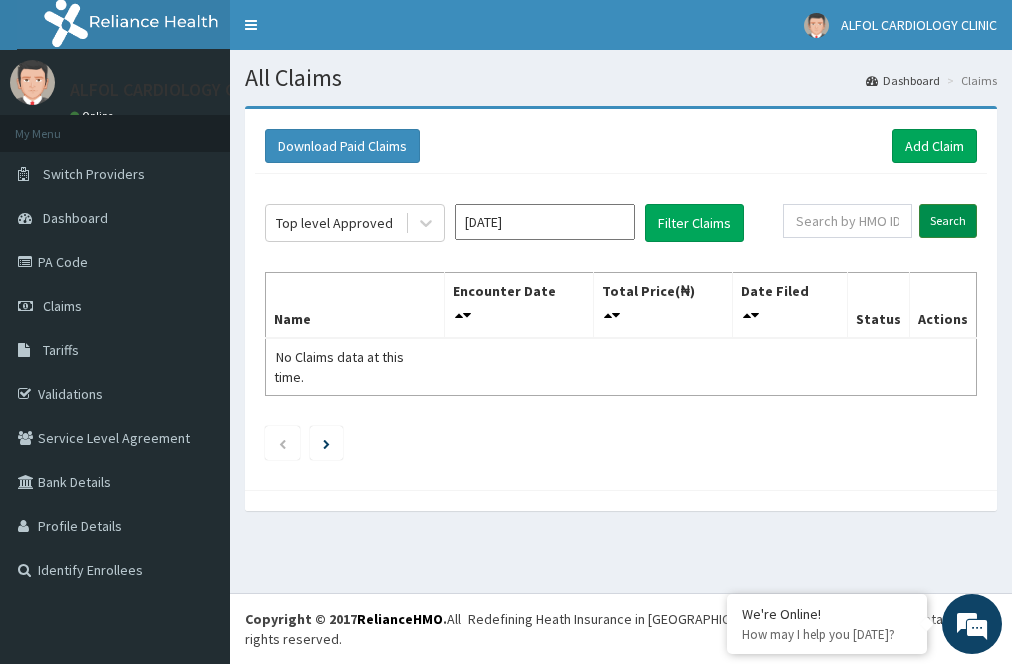 click on "Search" at bounding box center (948, 221) 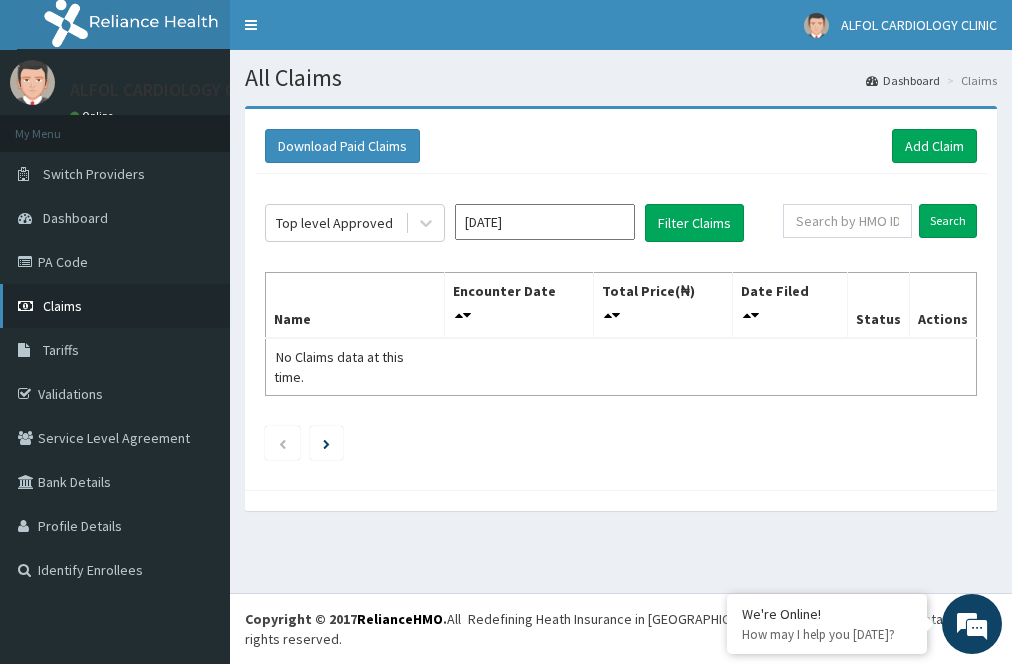 click on "Claims" at bounding box center [62, 306] 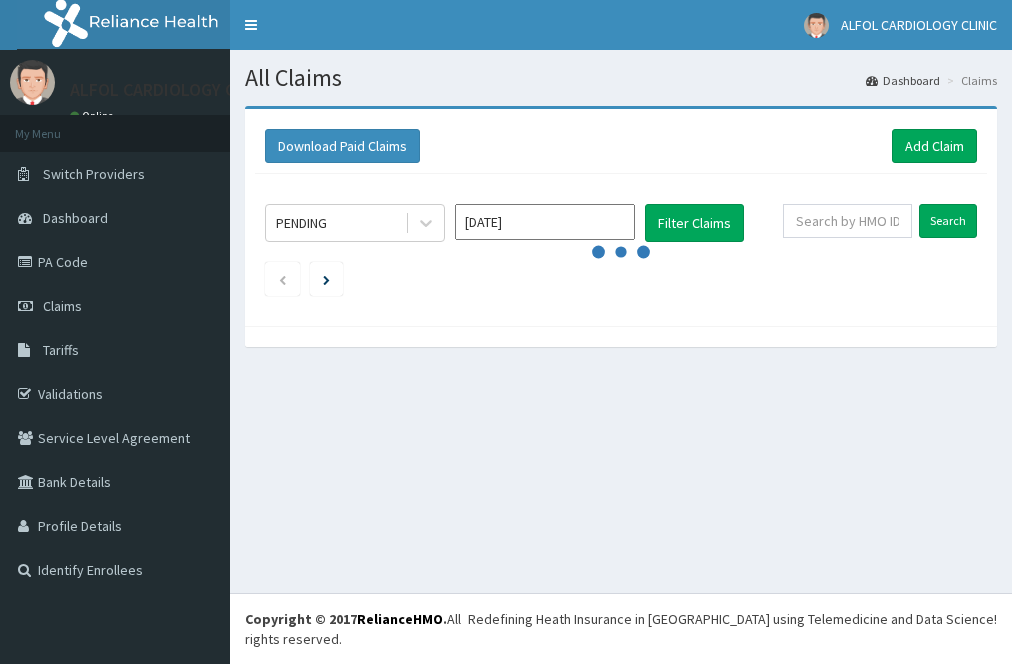 scroll, scrollTop: 0, scrollLeft: 0, axis: both 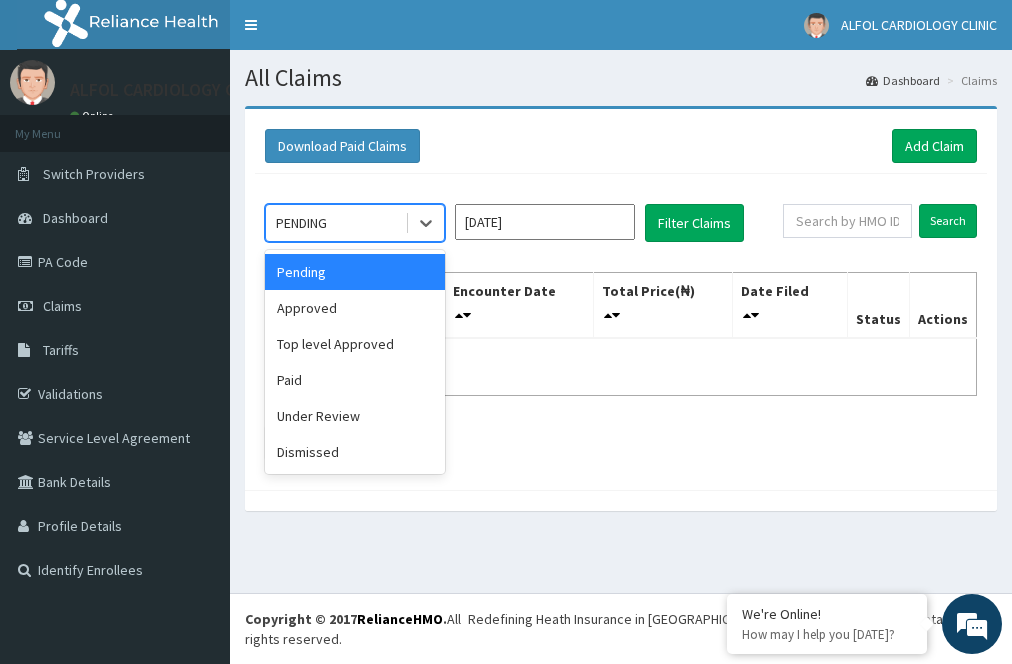 click on "PENDING" at bounding box center (335, 223) 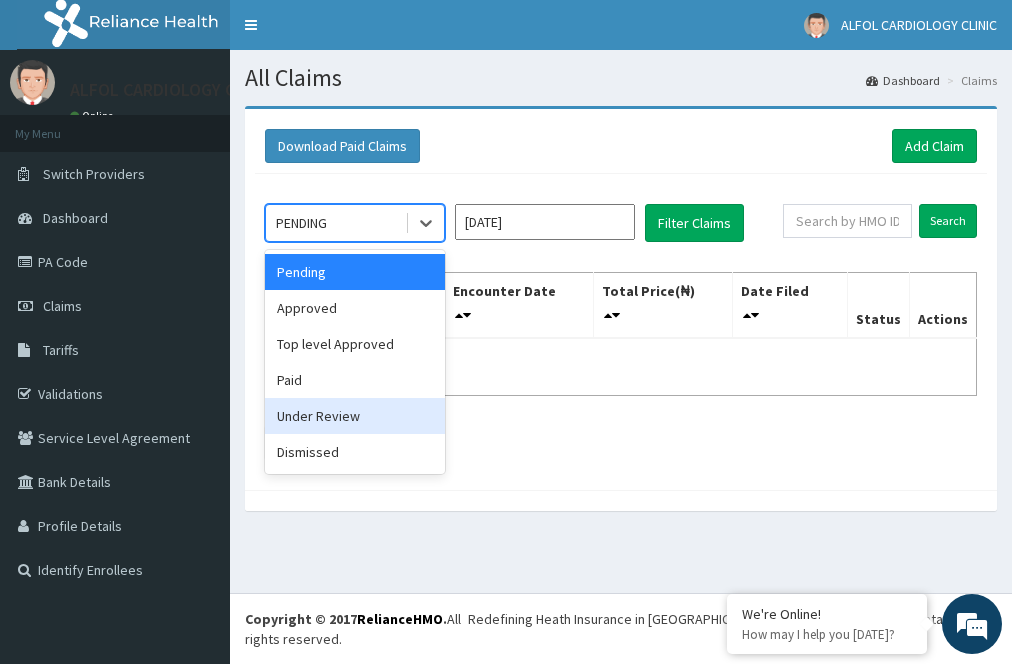 click on "Under Review" at bounding box center (355, 416) 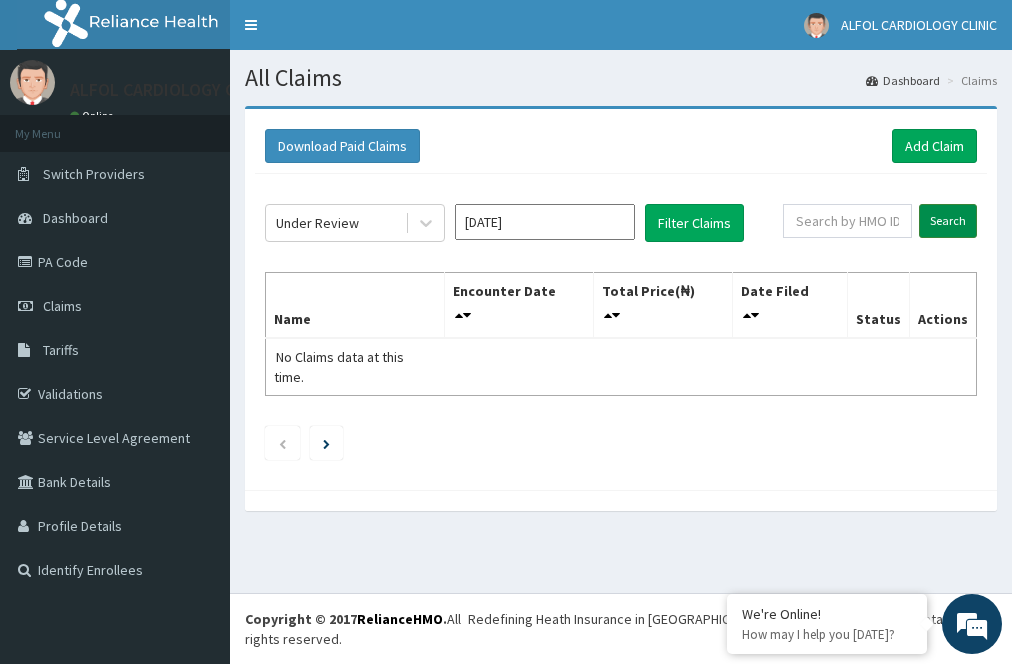 click on "Search" at bounding box center [948, 221] 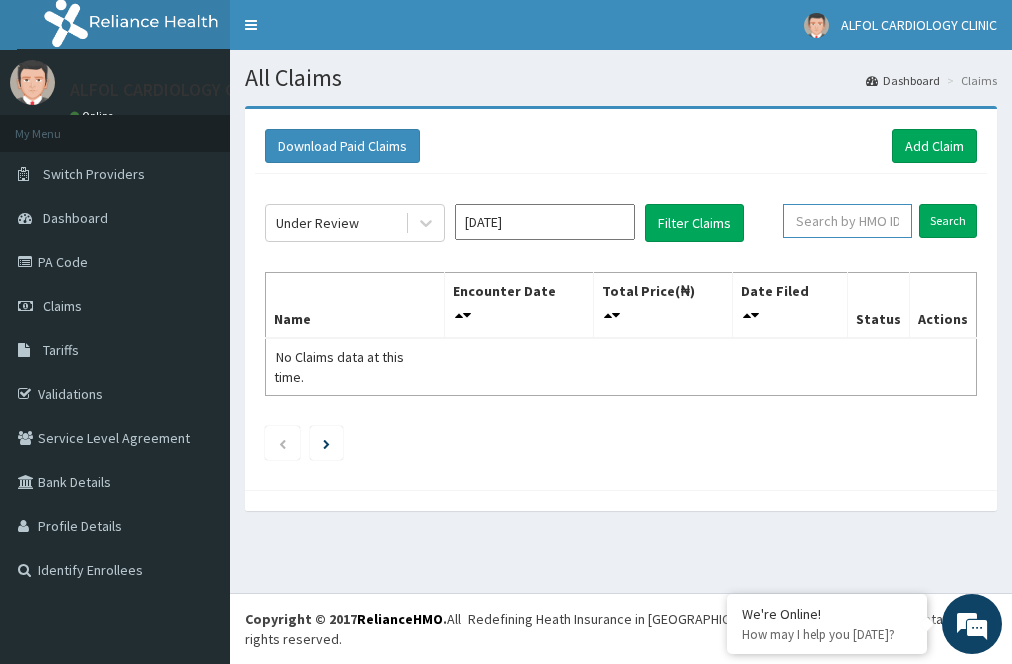 click at bounding box center [847, 221] 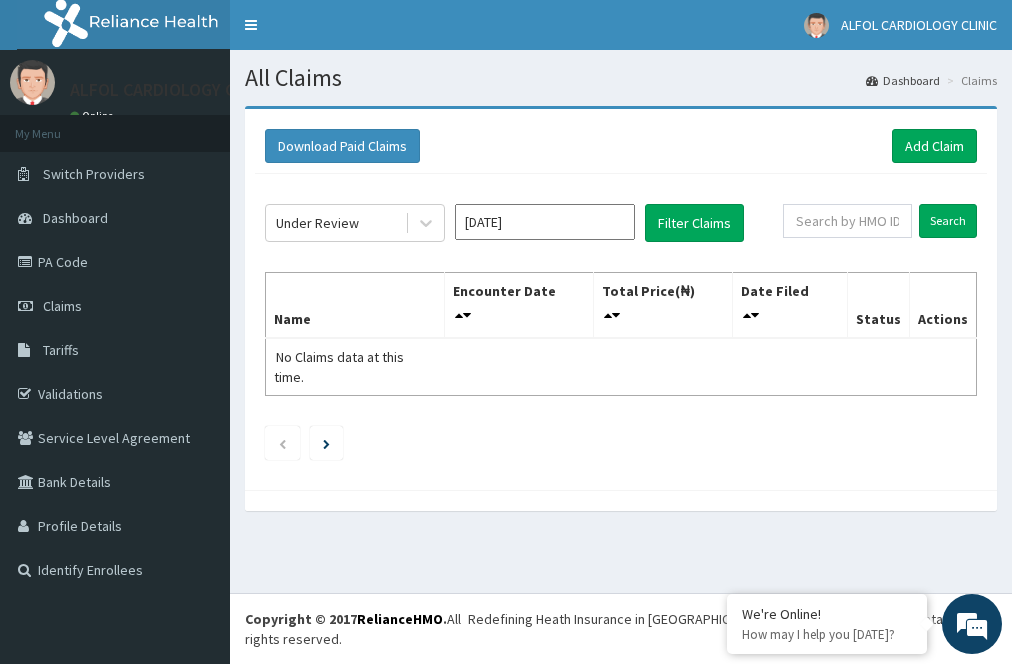 click on "Name Encounter Date Total Price(₦) Date Filed Status Actions No Claims data at this time." at bounding box center (621, 334) 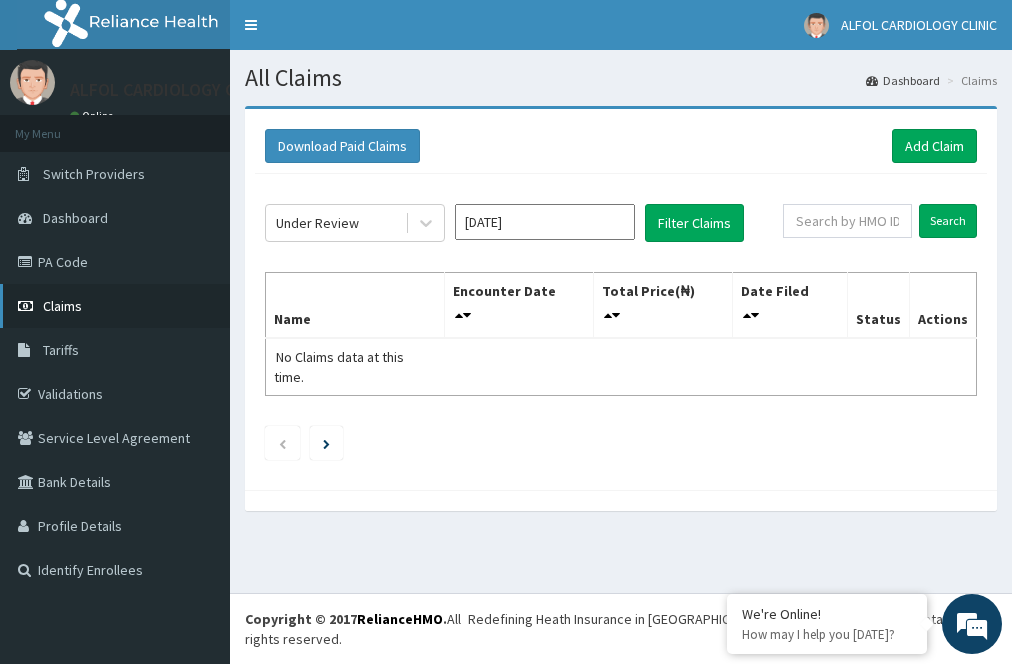 click on "Claims" at bounding box center [62, 306] 